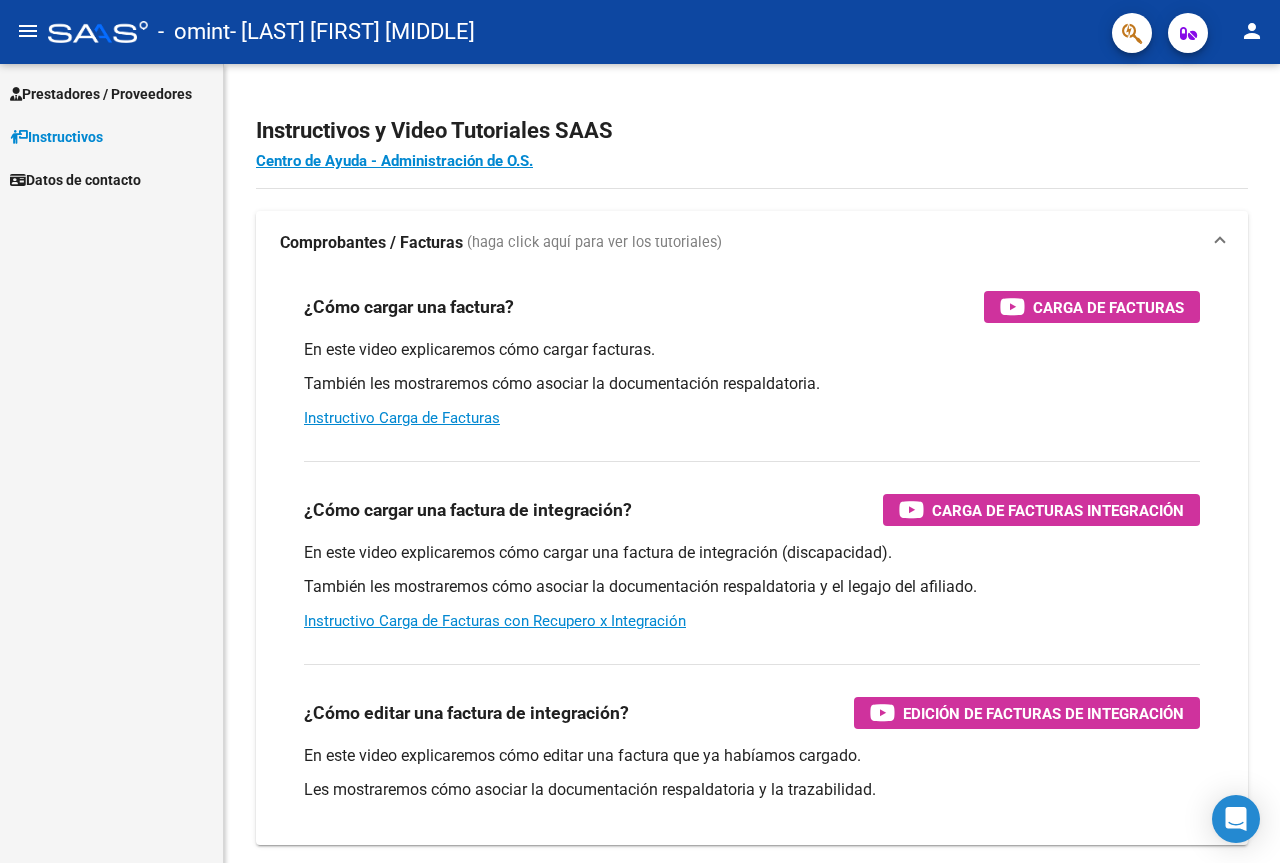 scroll, scrollTop: 0, scrollLeft: 0, axis: both 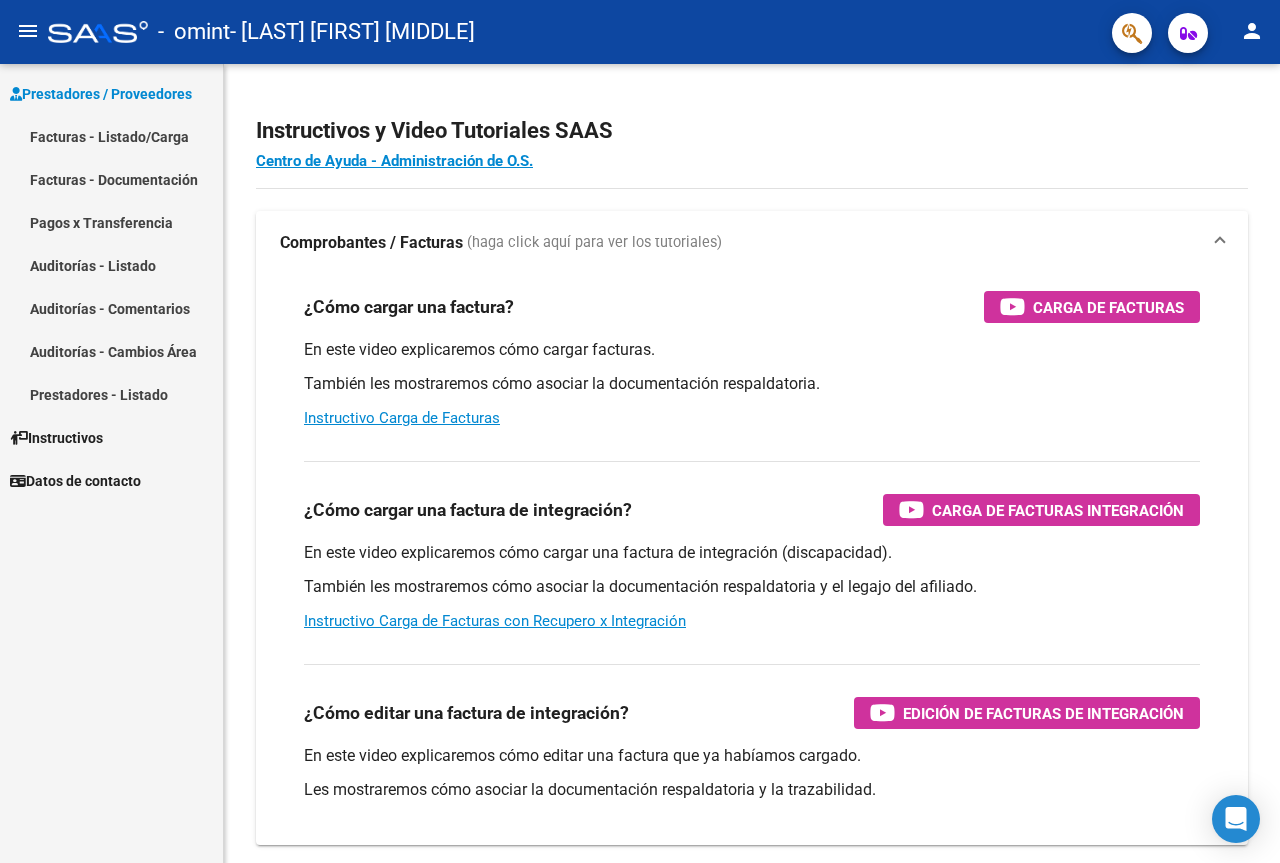 click on "Facturas - Listado/Carga" at bounding box center [111, 136] 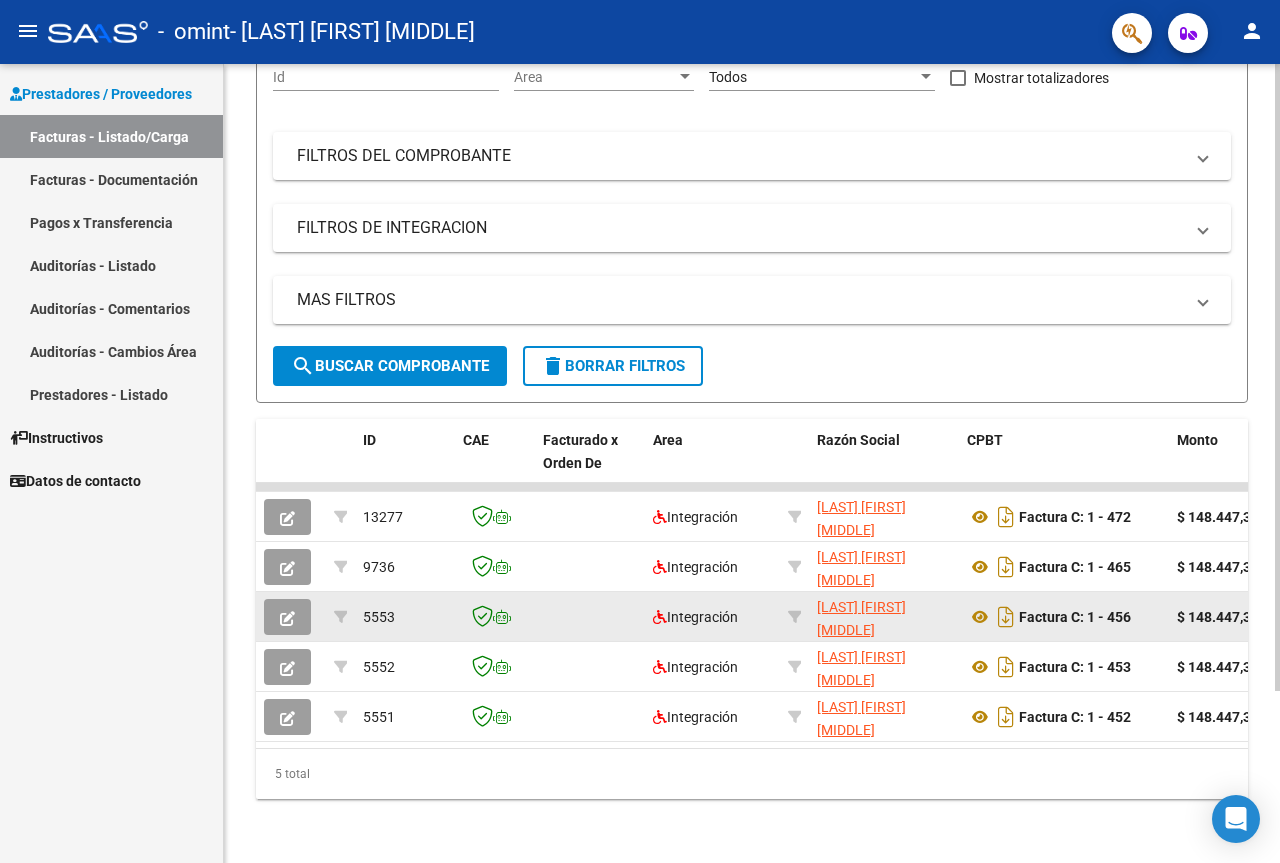 scroll, scrollTop: 219, scrollLeft: 0, axis: vertical 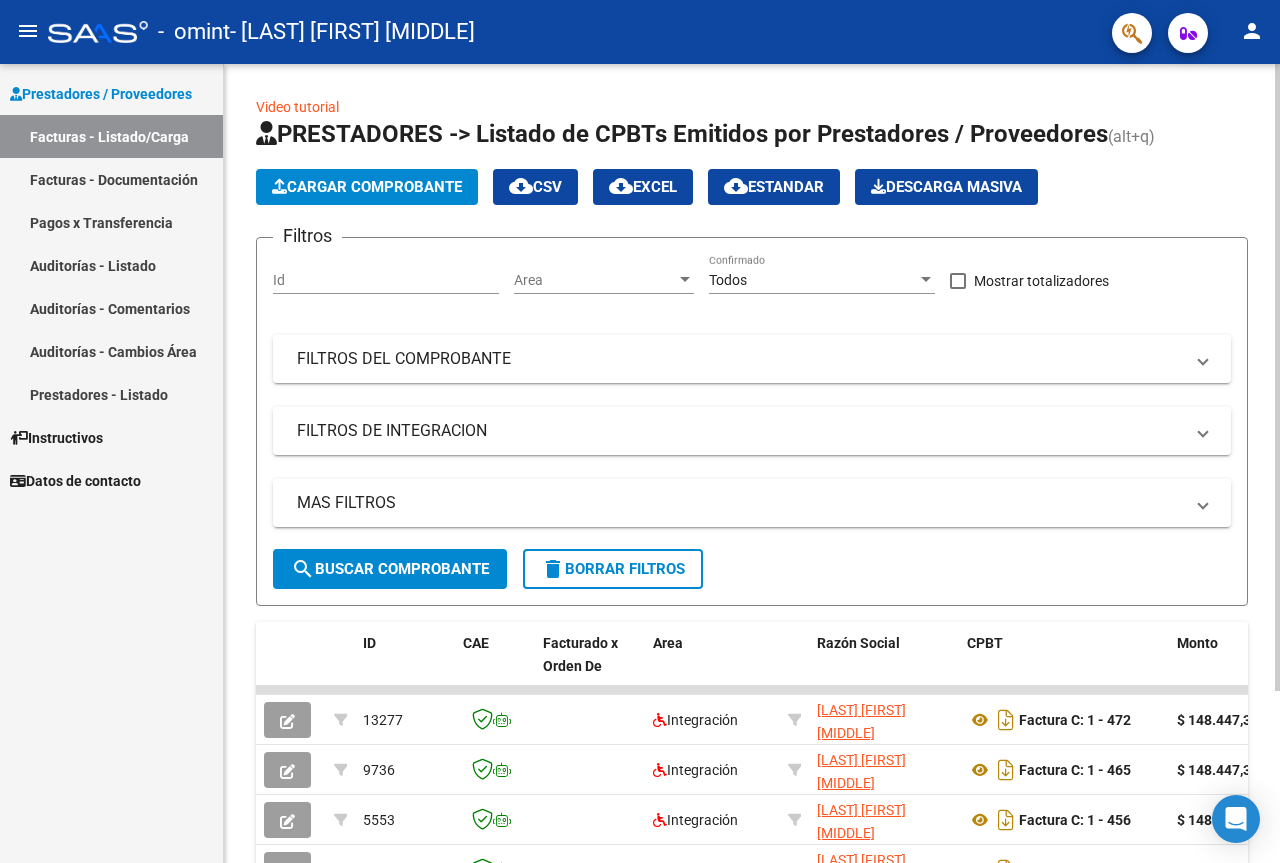 click on "Cargar Comprobante" 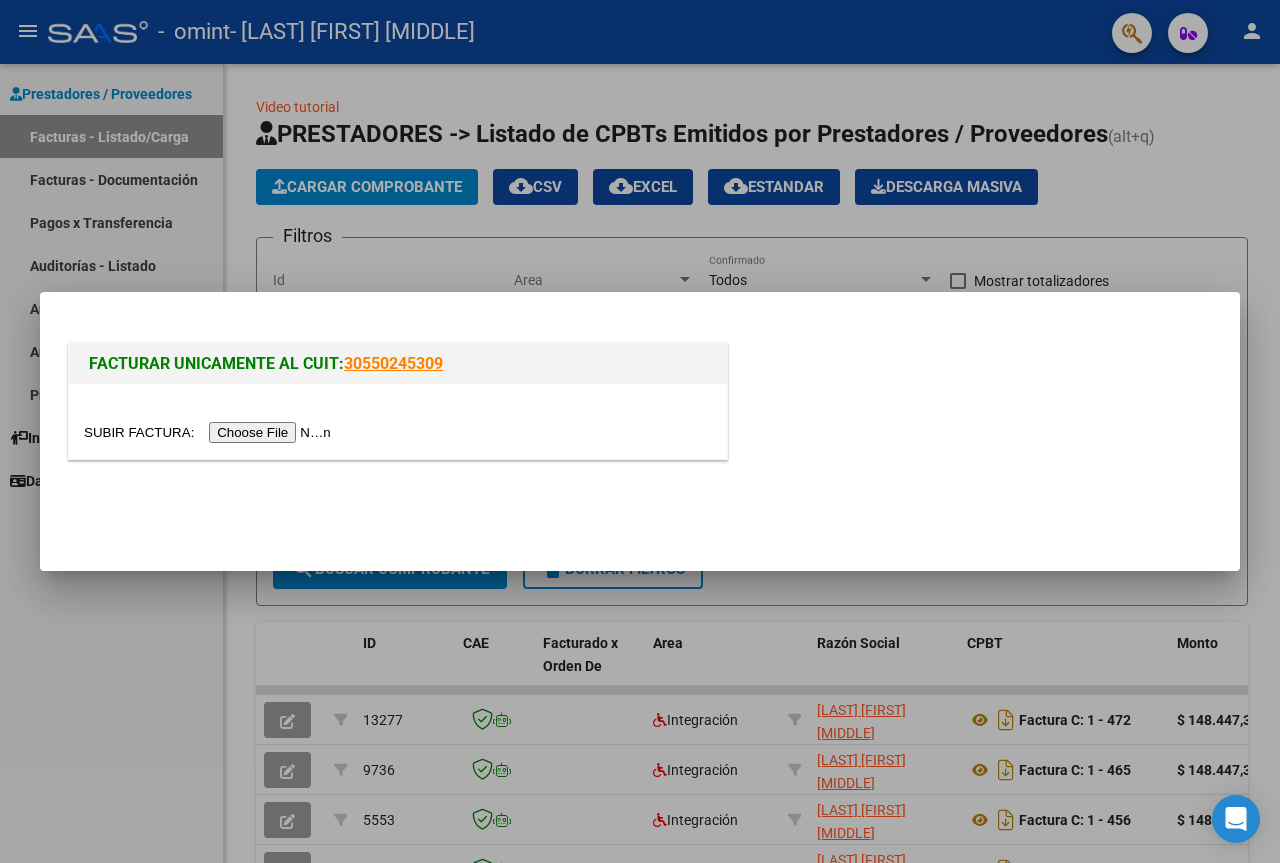 click at bounding box center (210, 432) 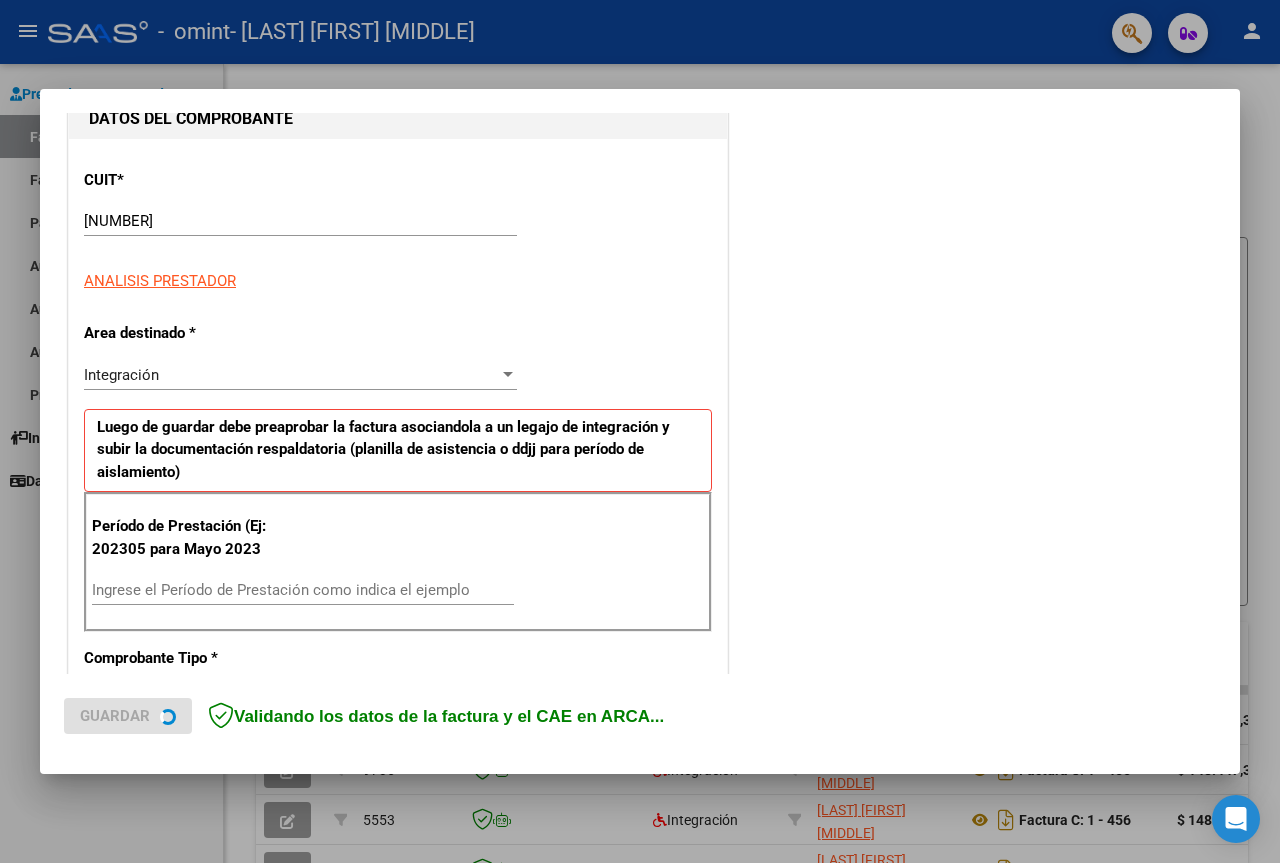 scroll, scrollTop: 300, scrollLeft: 0, axis: vertical 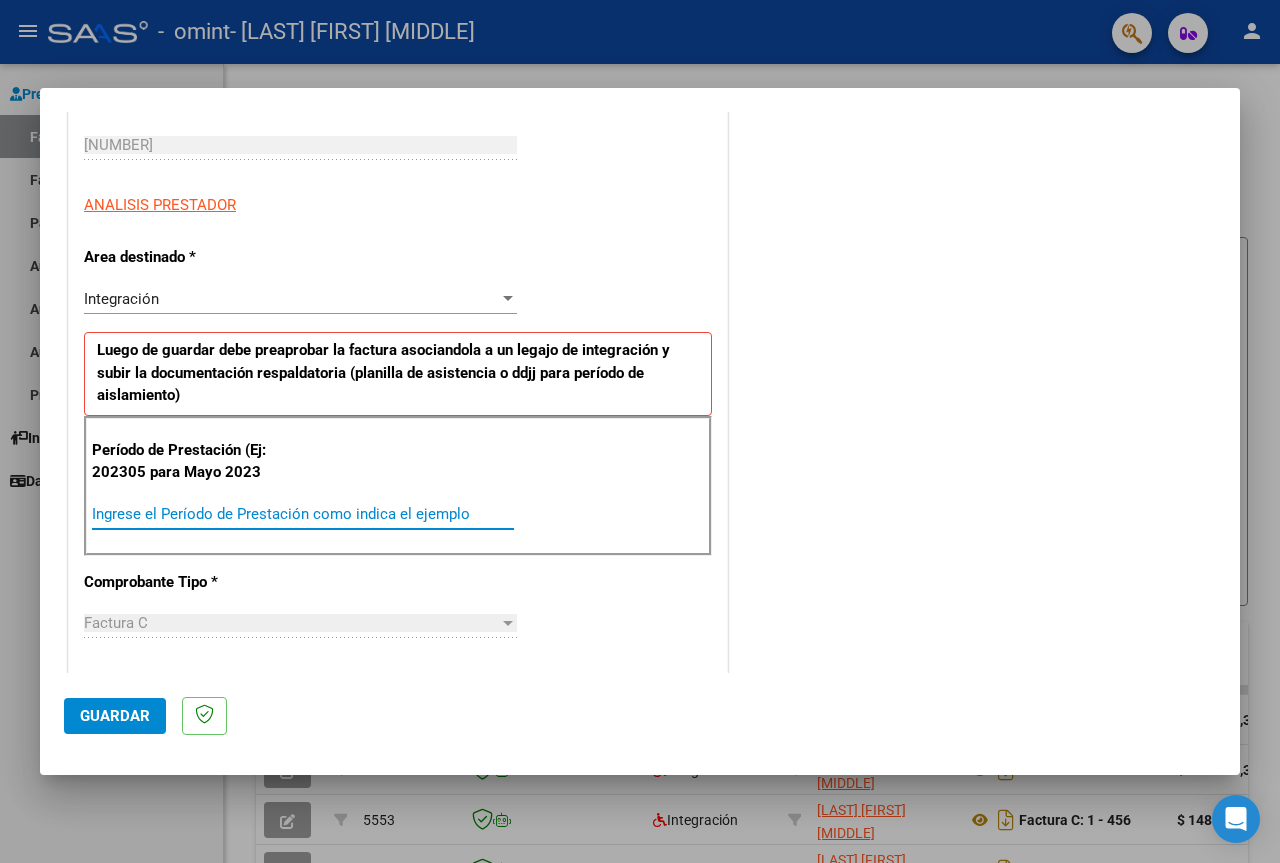 click on "Ingrese el Período de Prestación como indica el ejemplo" at bounding box center [303, 514] 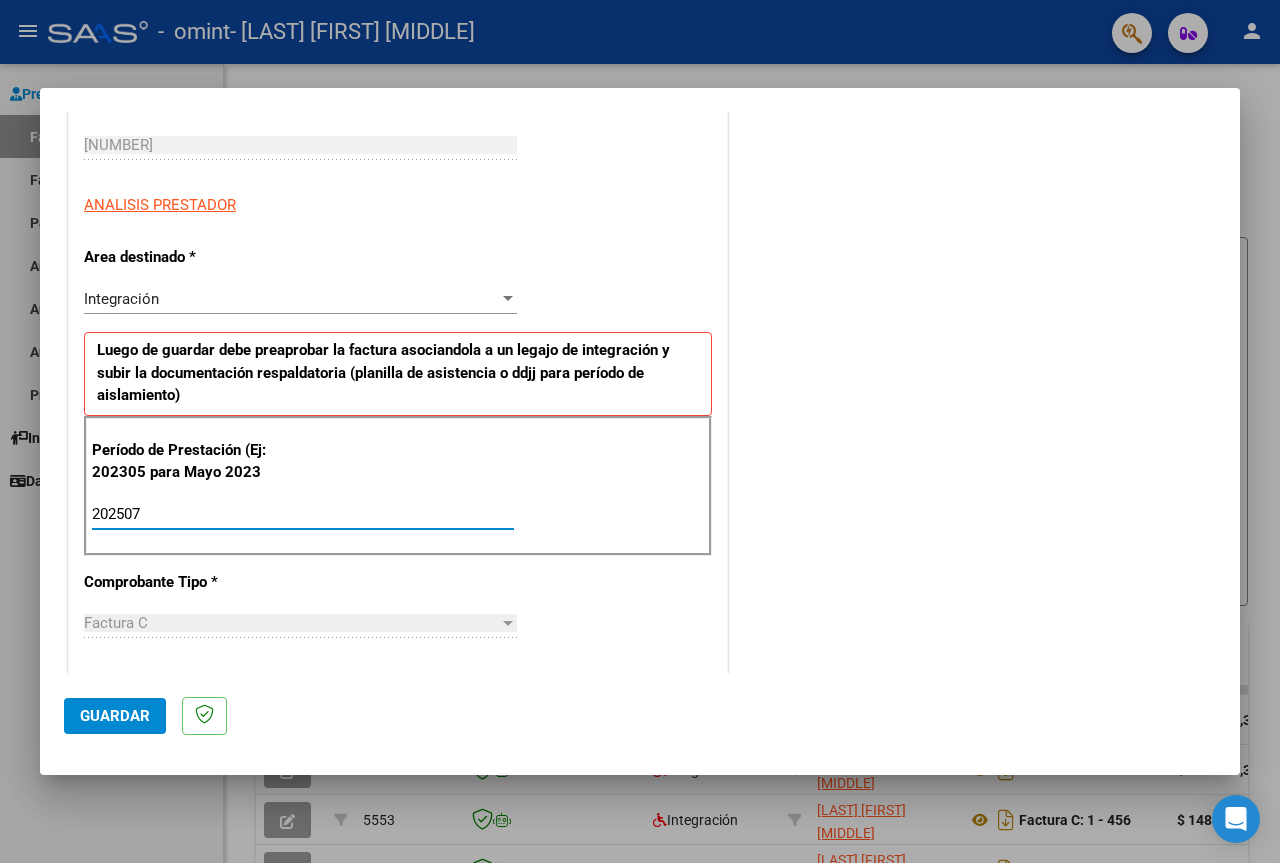 type on "202507" 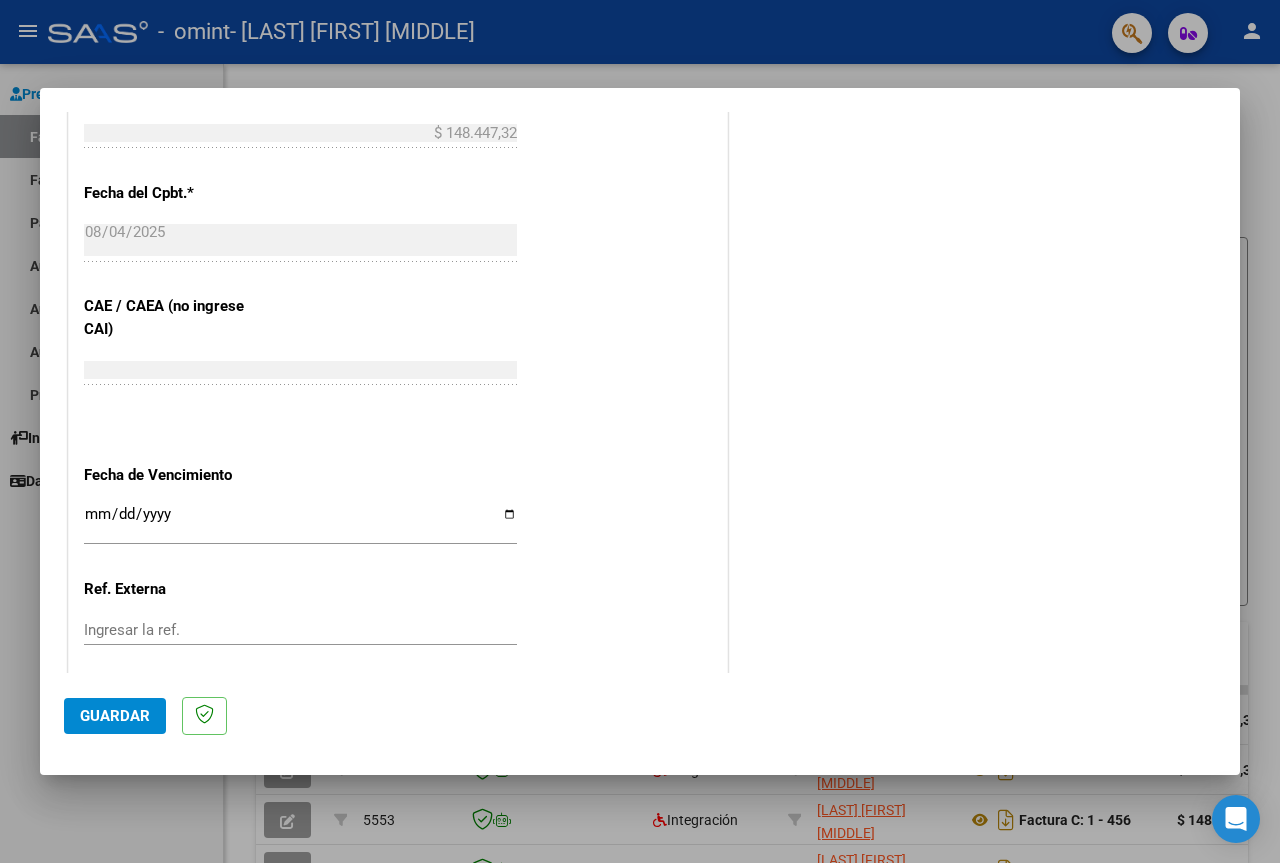scroll, scrollTop: 1200, scrollLeft: 0, axis: vertical 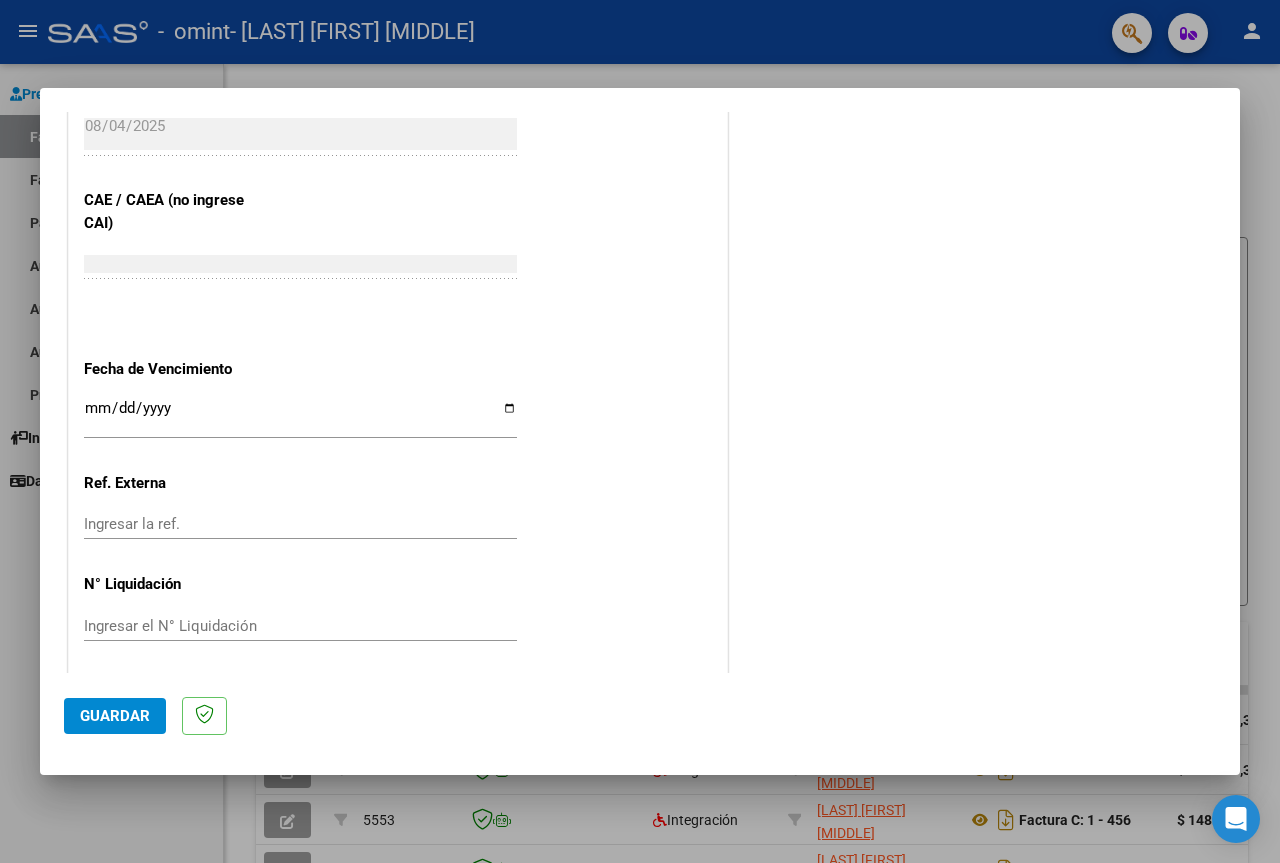 click on "Ingresar la fecha" at bounding box center [300, 416] 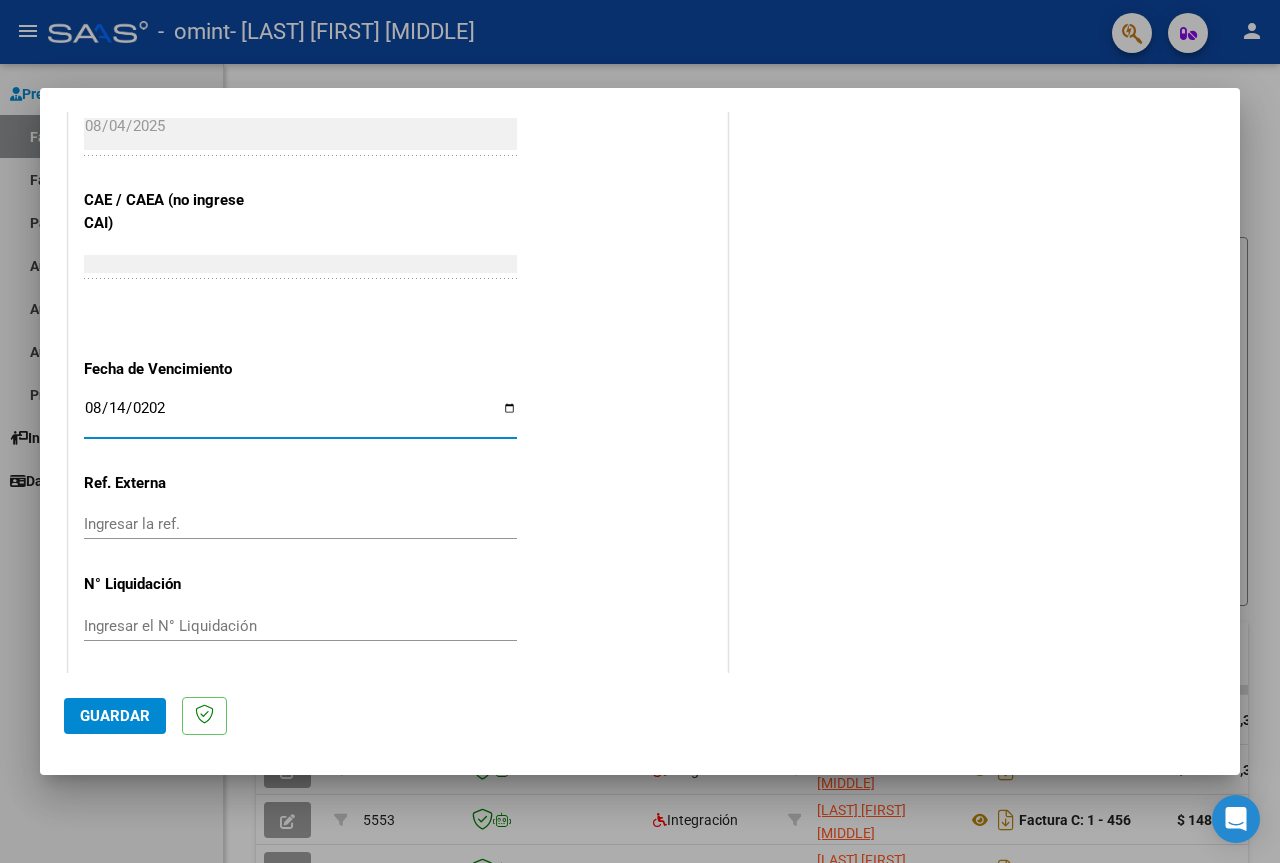 type on "2025-08-14" 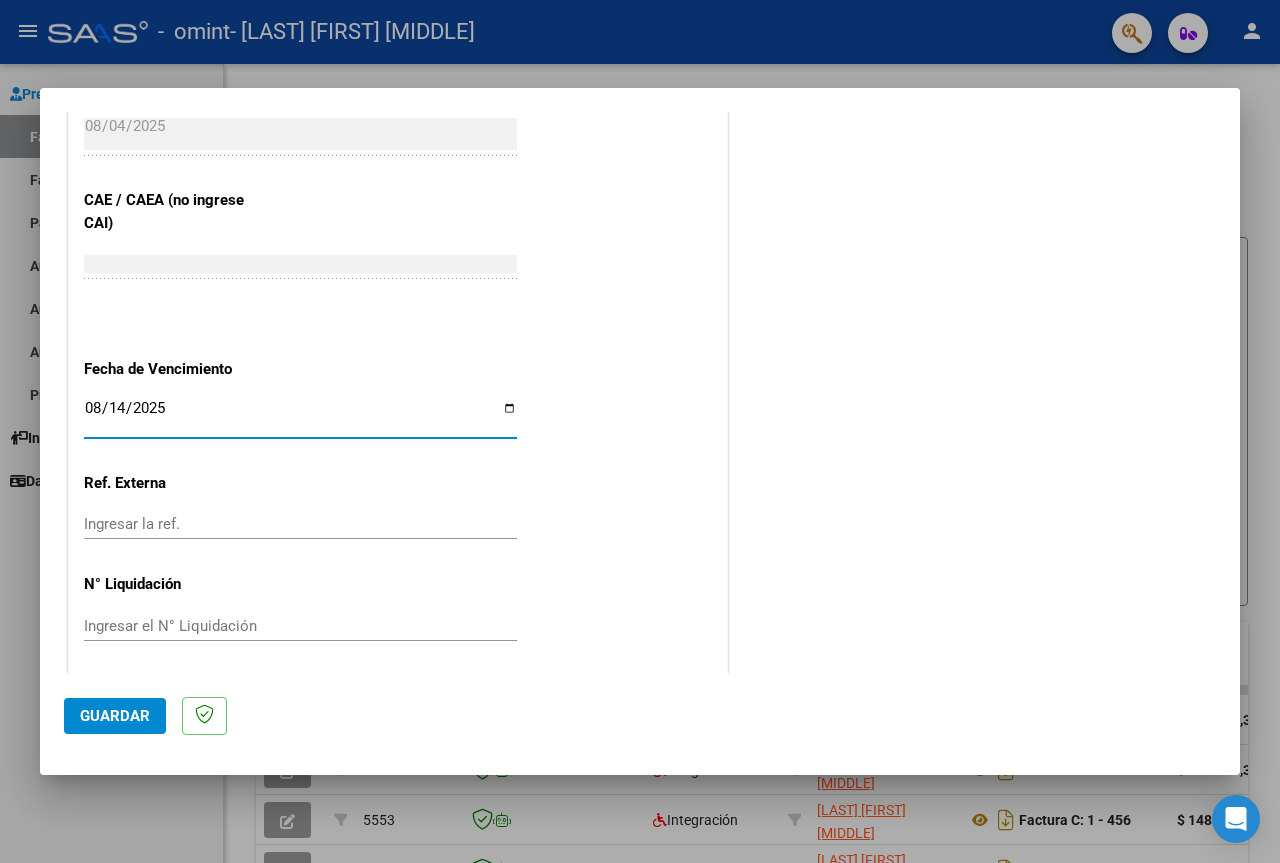 click on "Guardar" 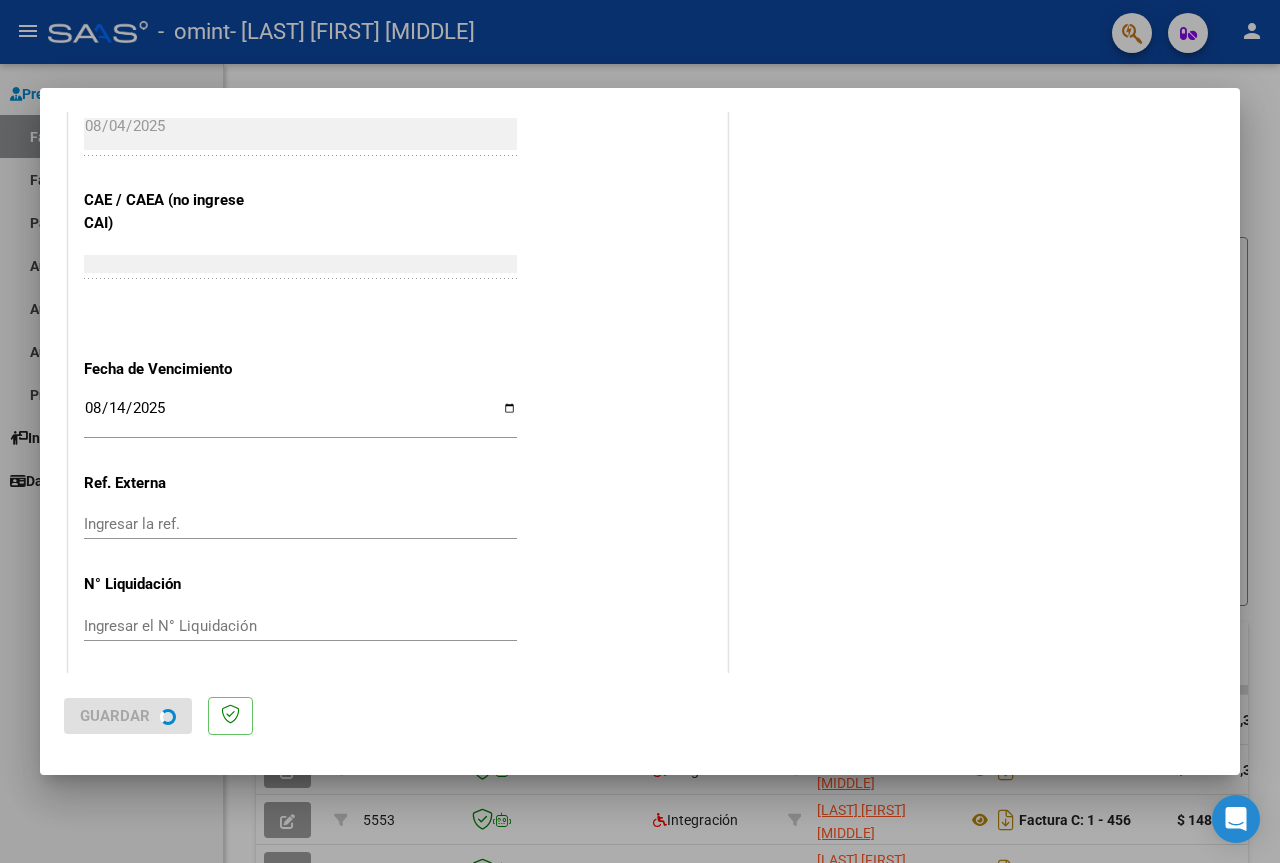 scroll, scrollTop: 0, scrollLeft: 0, axis: both 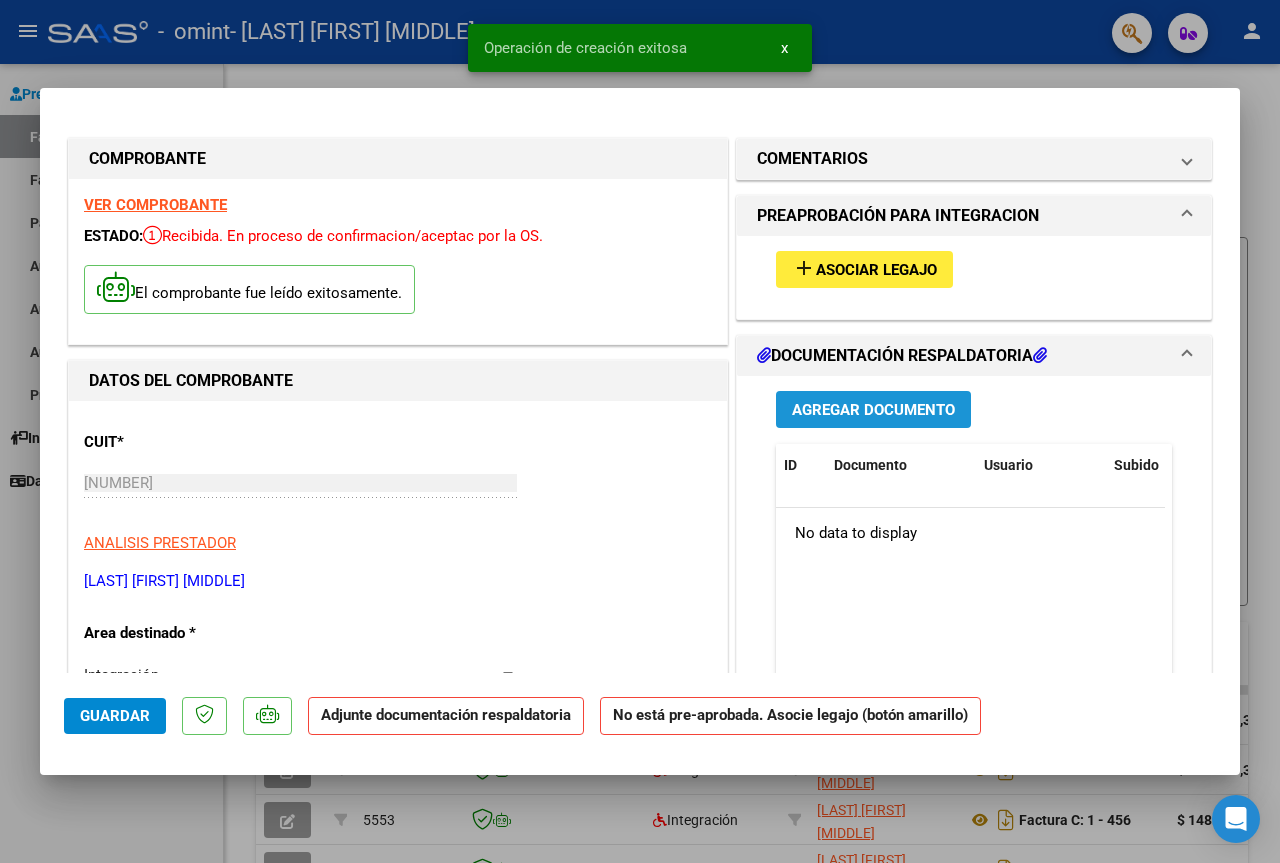 click on "Agregar Documento" at bounding box center [873, 410] 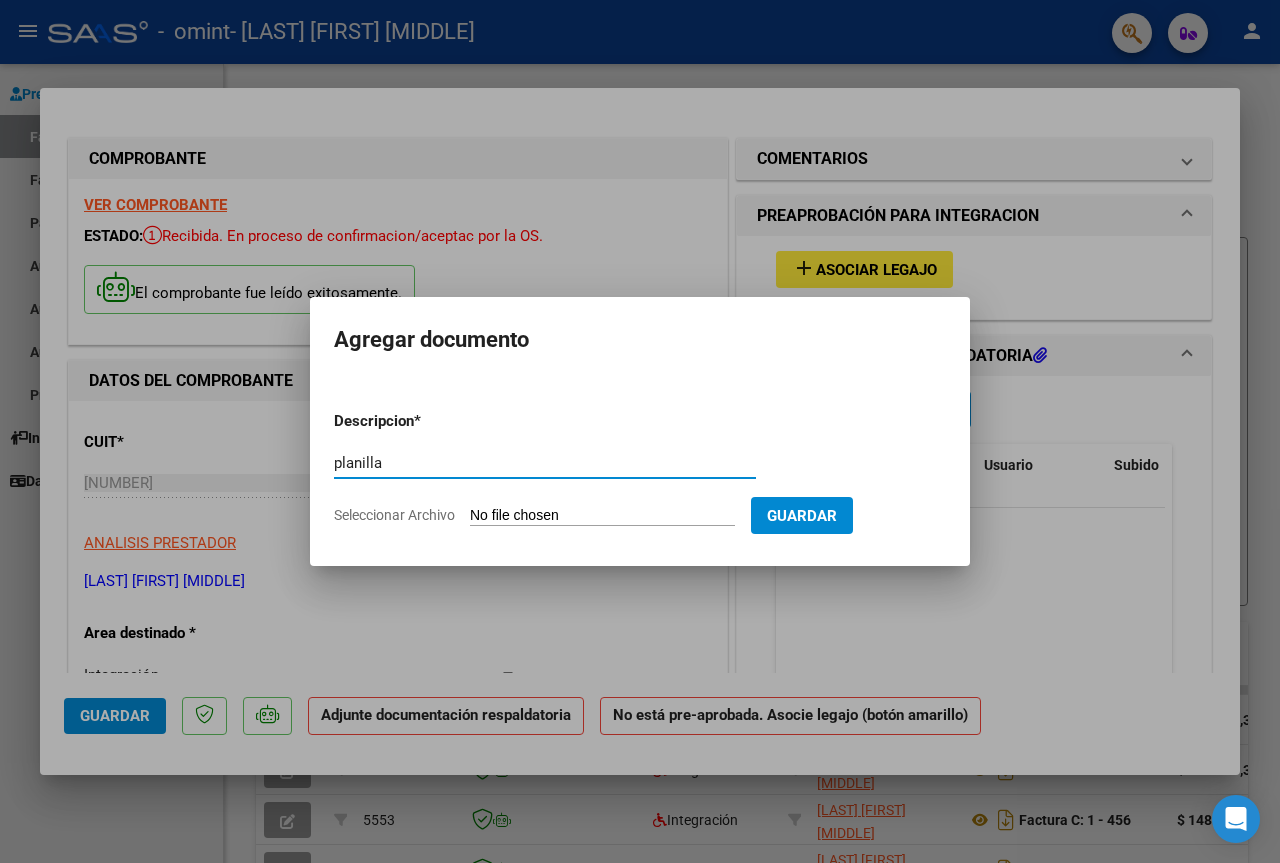 type on "planilla" 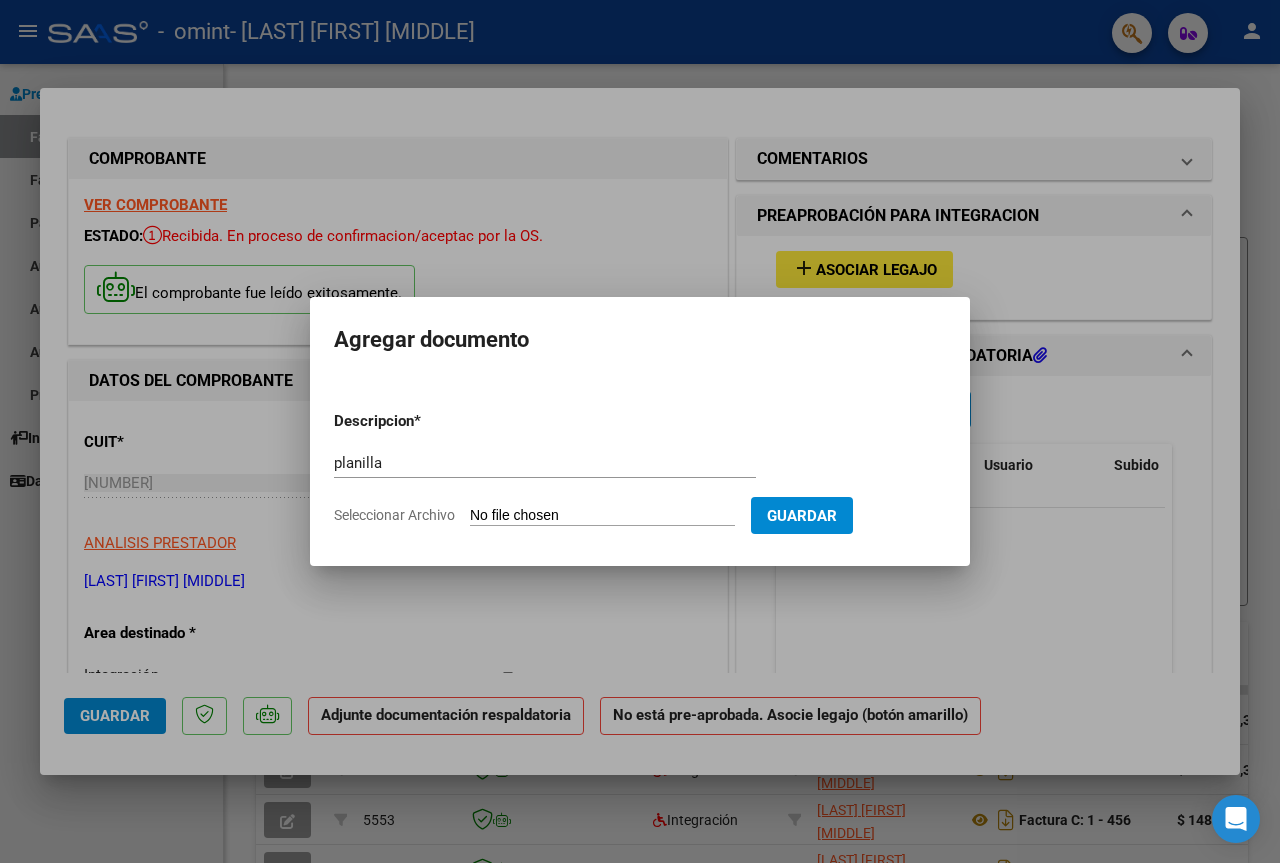 click on "Seleccionar Archivo" at bounding box center [602, 516] 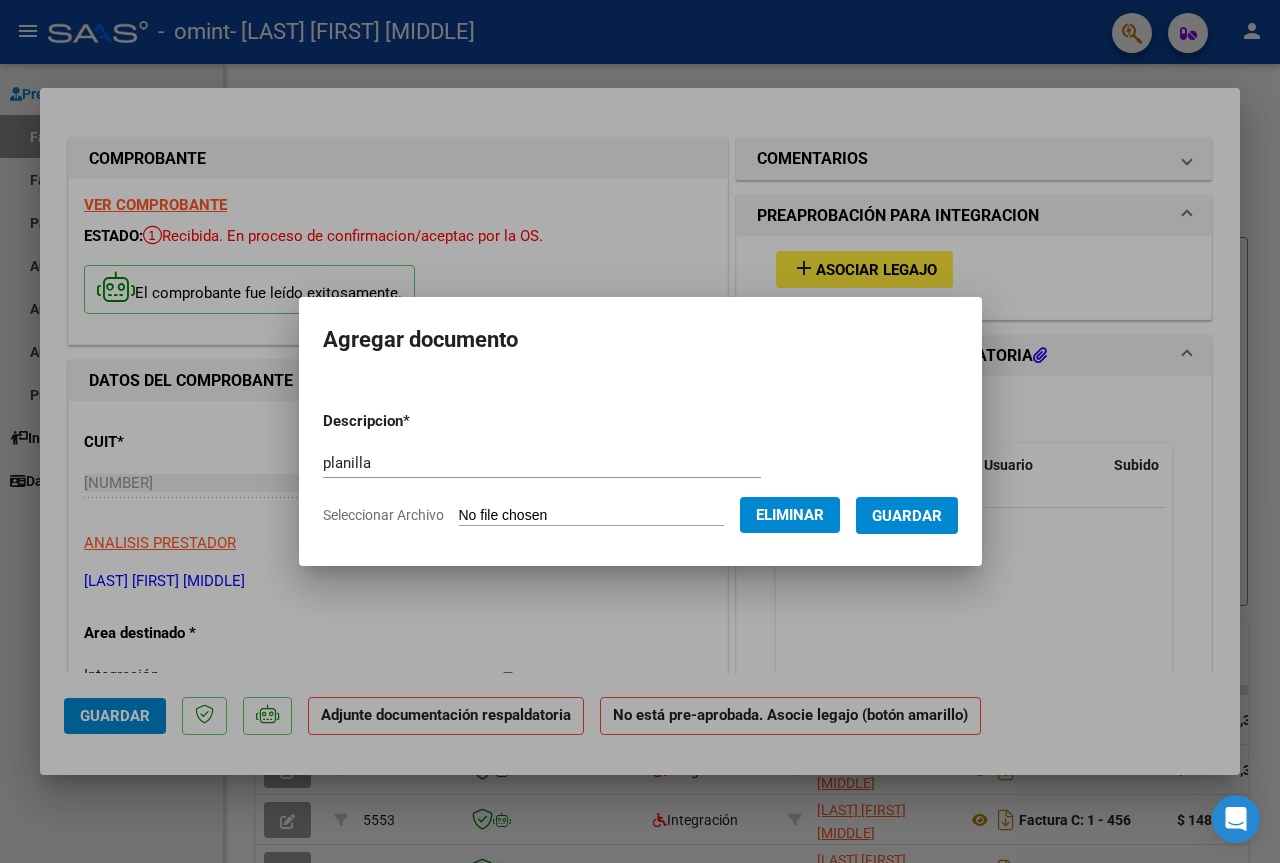 click on "Guardar" at bounding box center [907, 515] 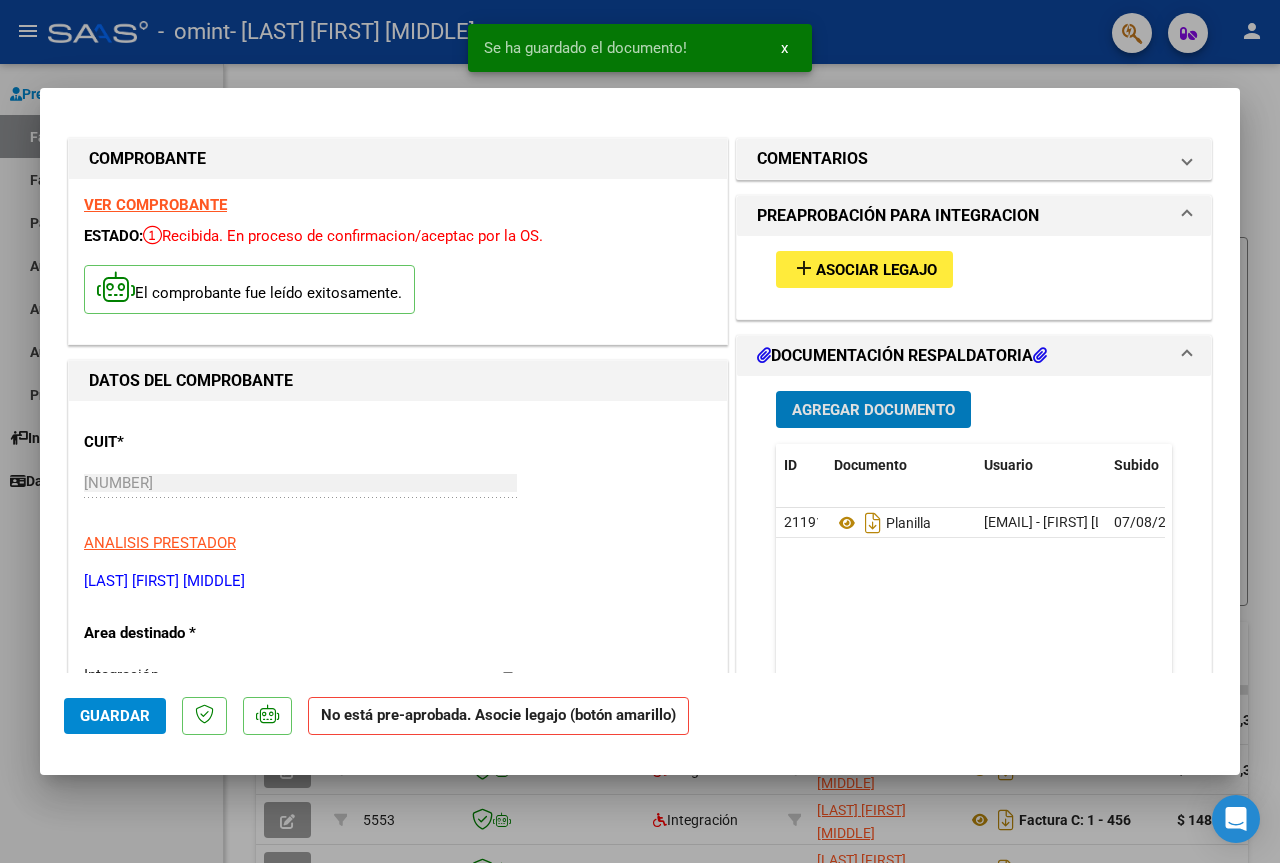 click on "Asociar Legajo" at bounding box center (876, 270) 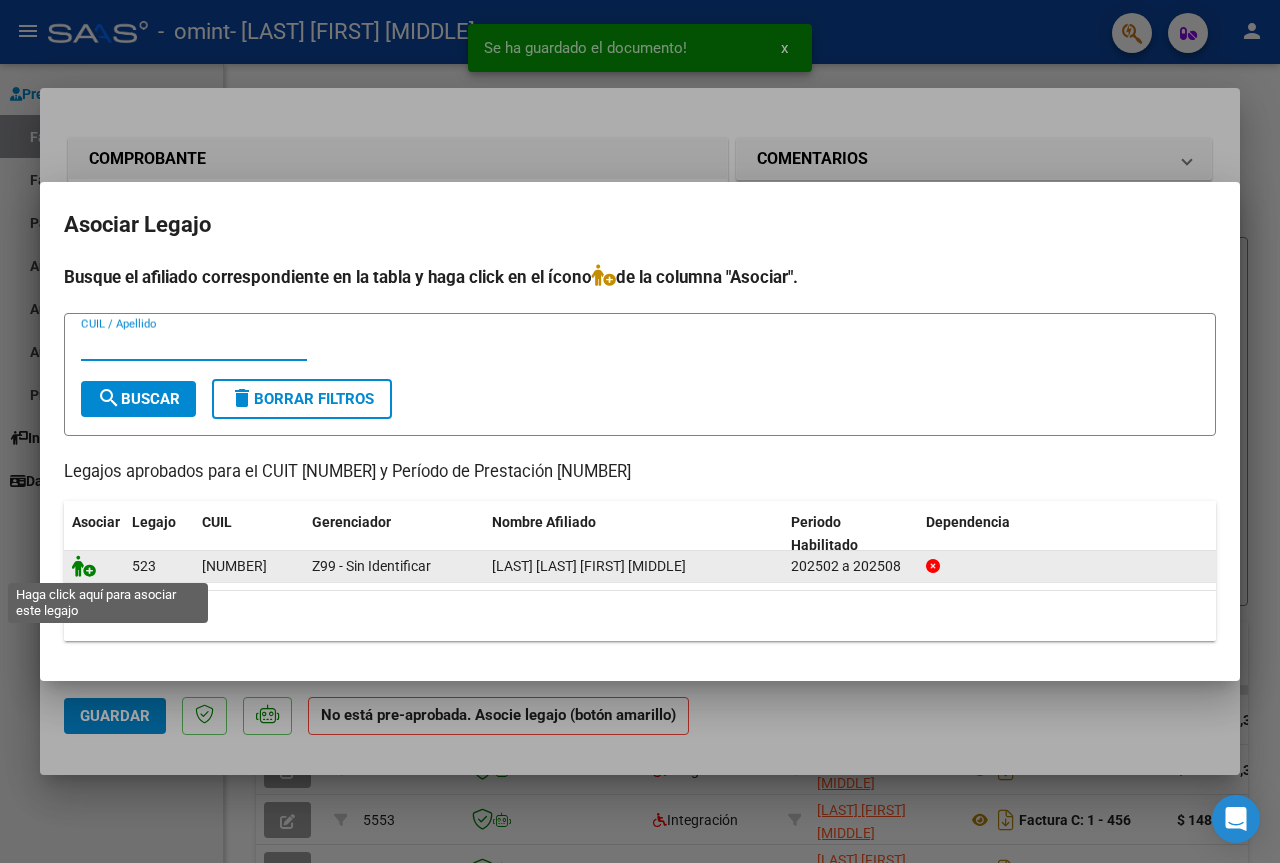 click 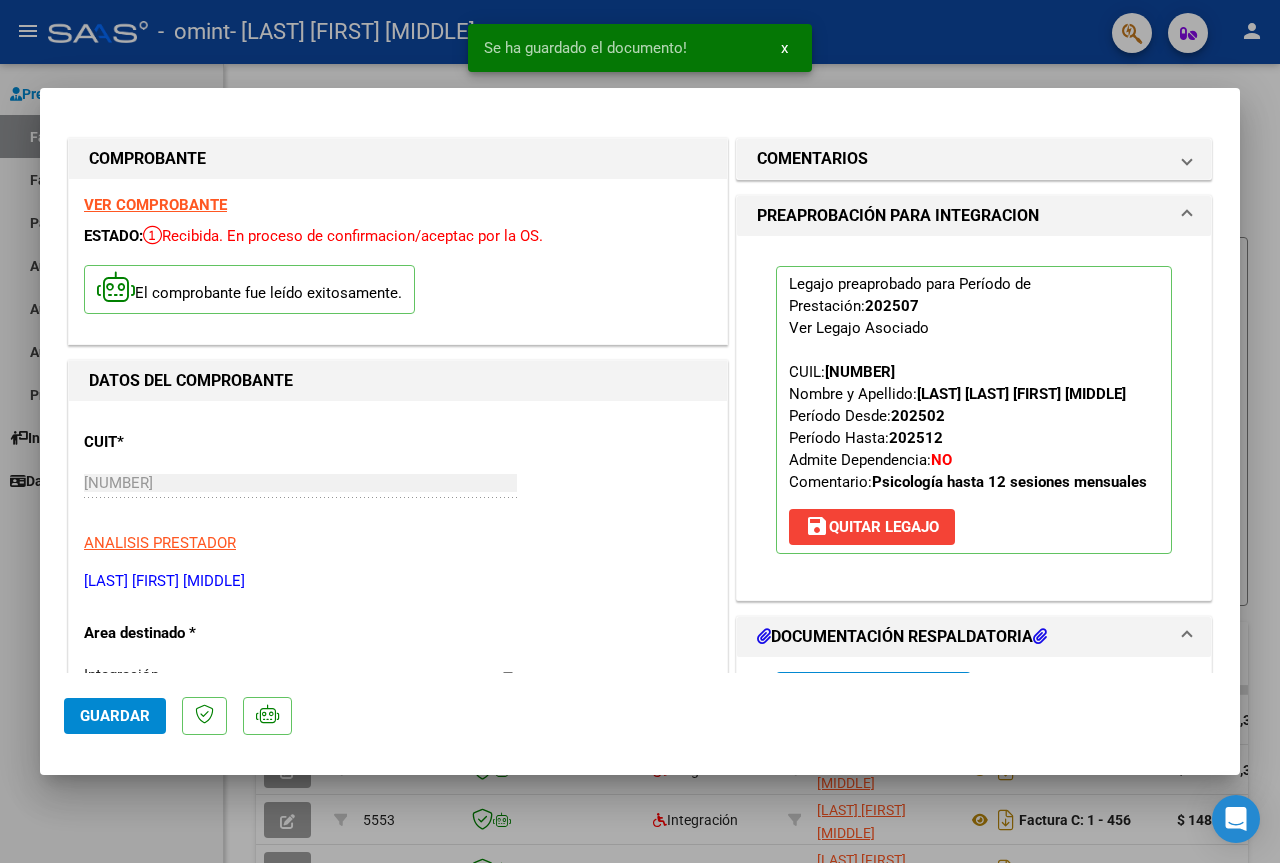 click on "Guardar" 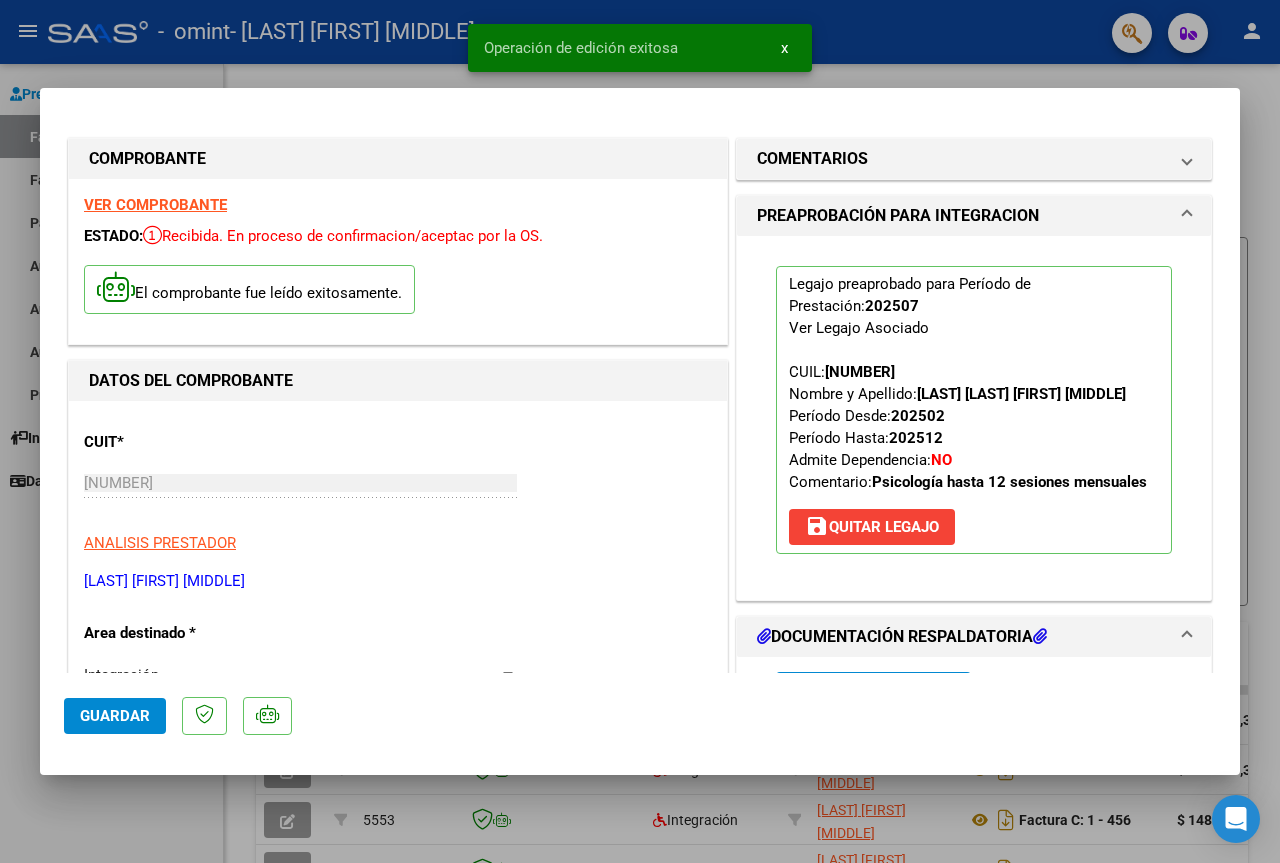 click at bounding box center (640, 431) 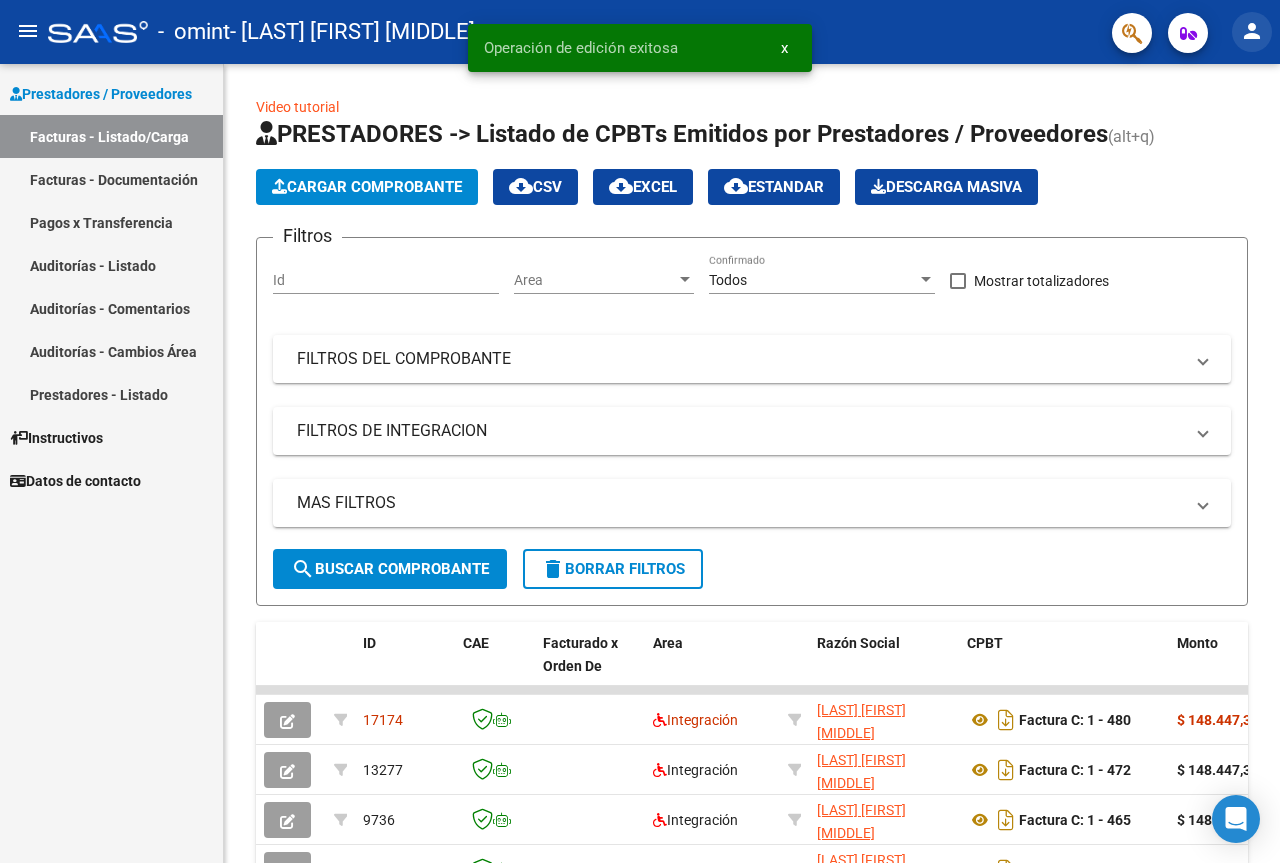 click on "person" 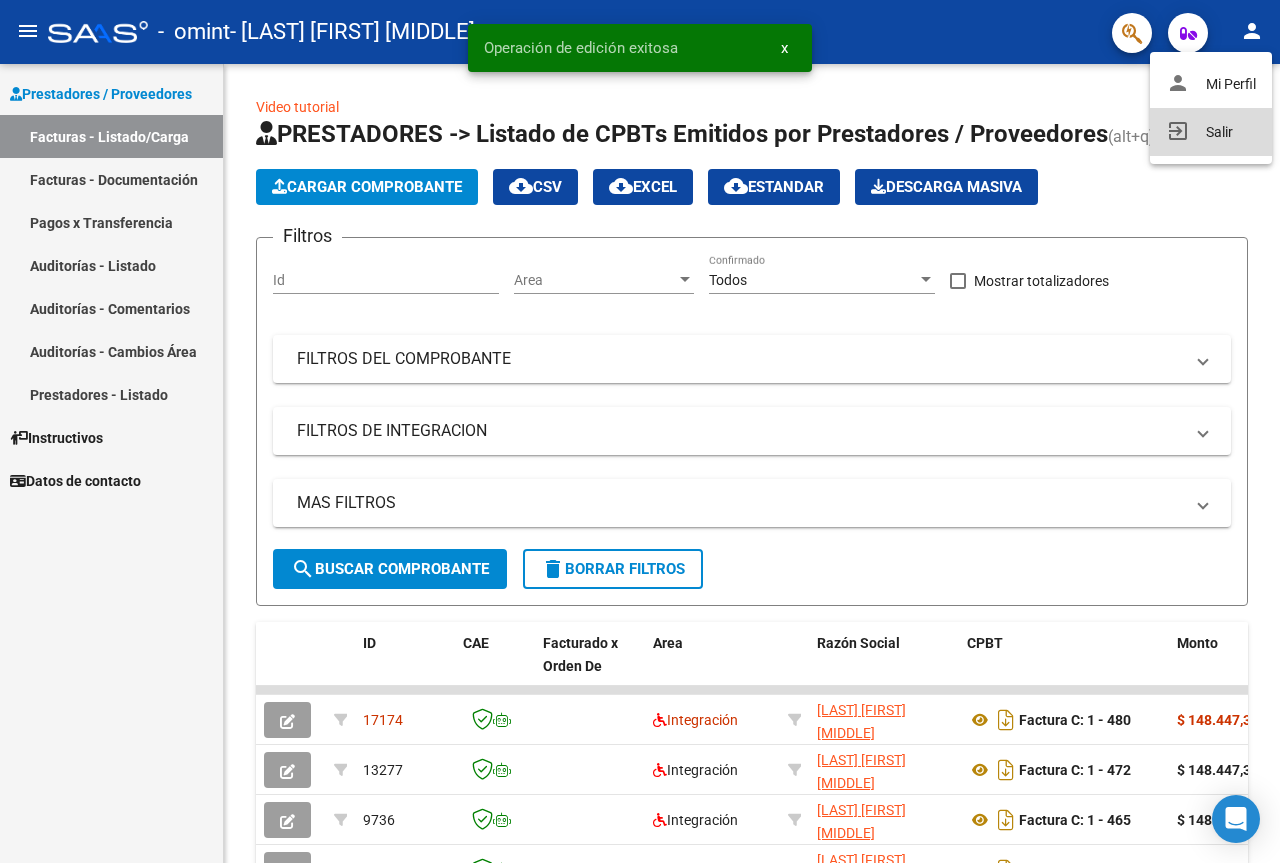 click on "exit_to_app  Salir" at bounding box center (1211, 132) 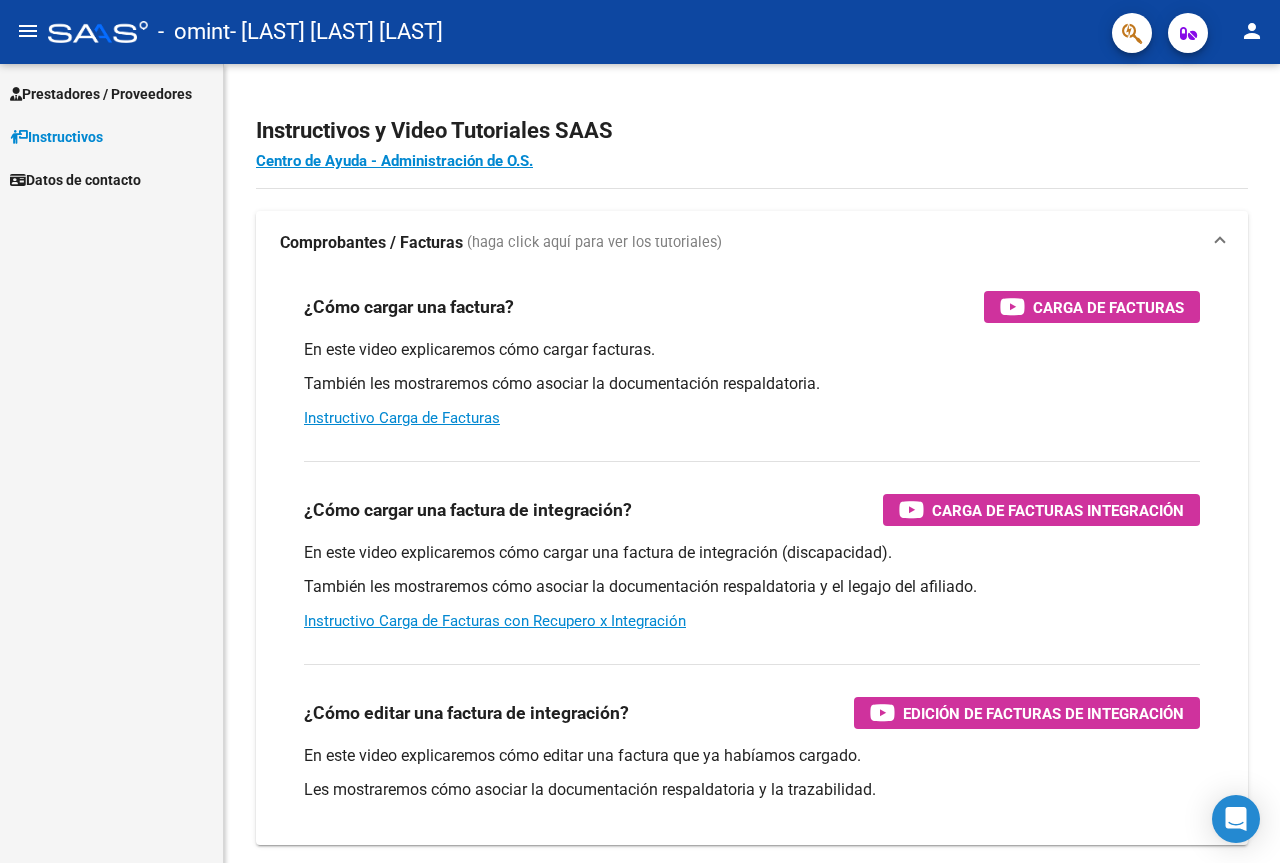scroll, scrollTop: 0, scrollLeft: 0, axis: both 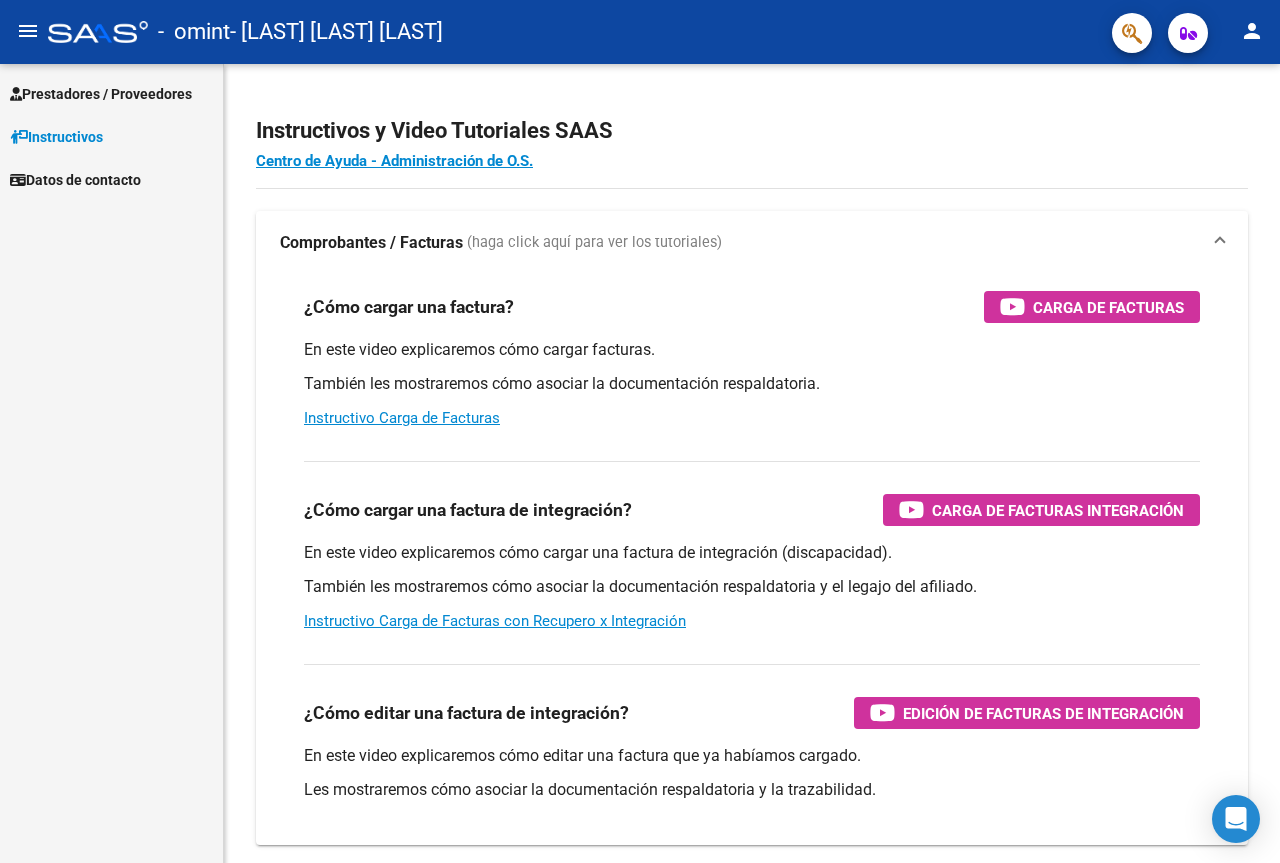 click on "Prestadores / Proveedores" at bounding box center (101, 94) 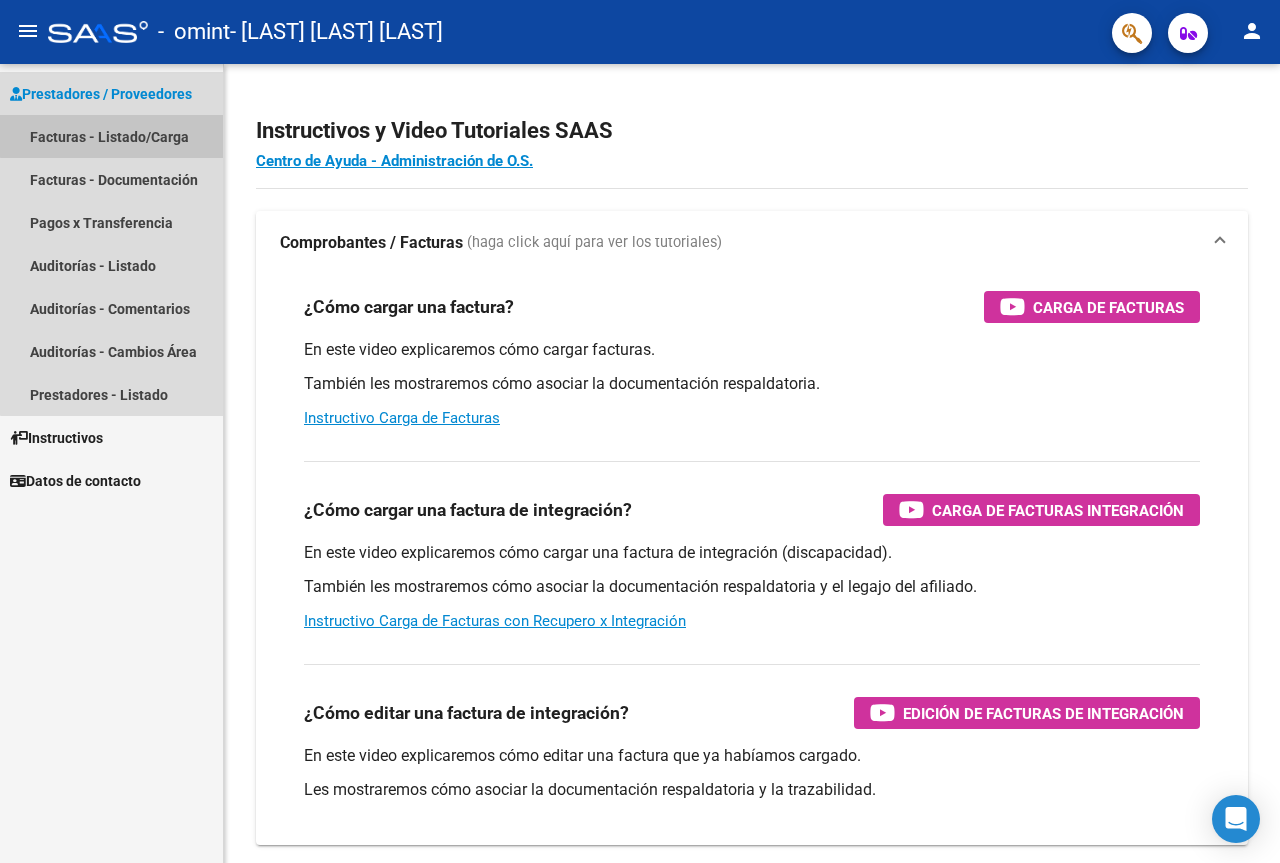 click on "Facturas - Listado/Carga" at bounding box center [111, 136] 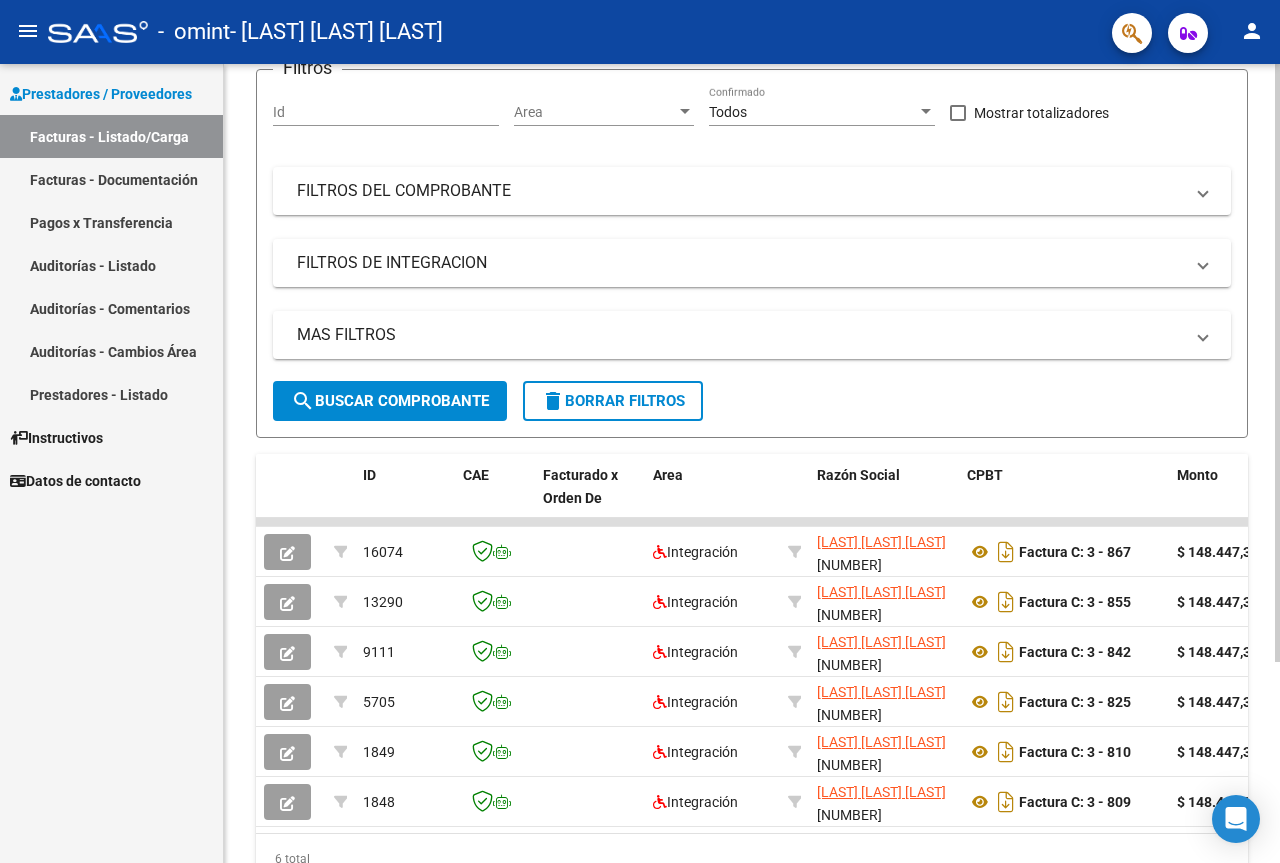 scroll, scrollTop: 269, scrollLeft: 0, axis: vertical 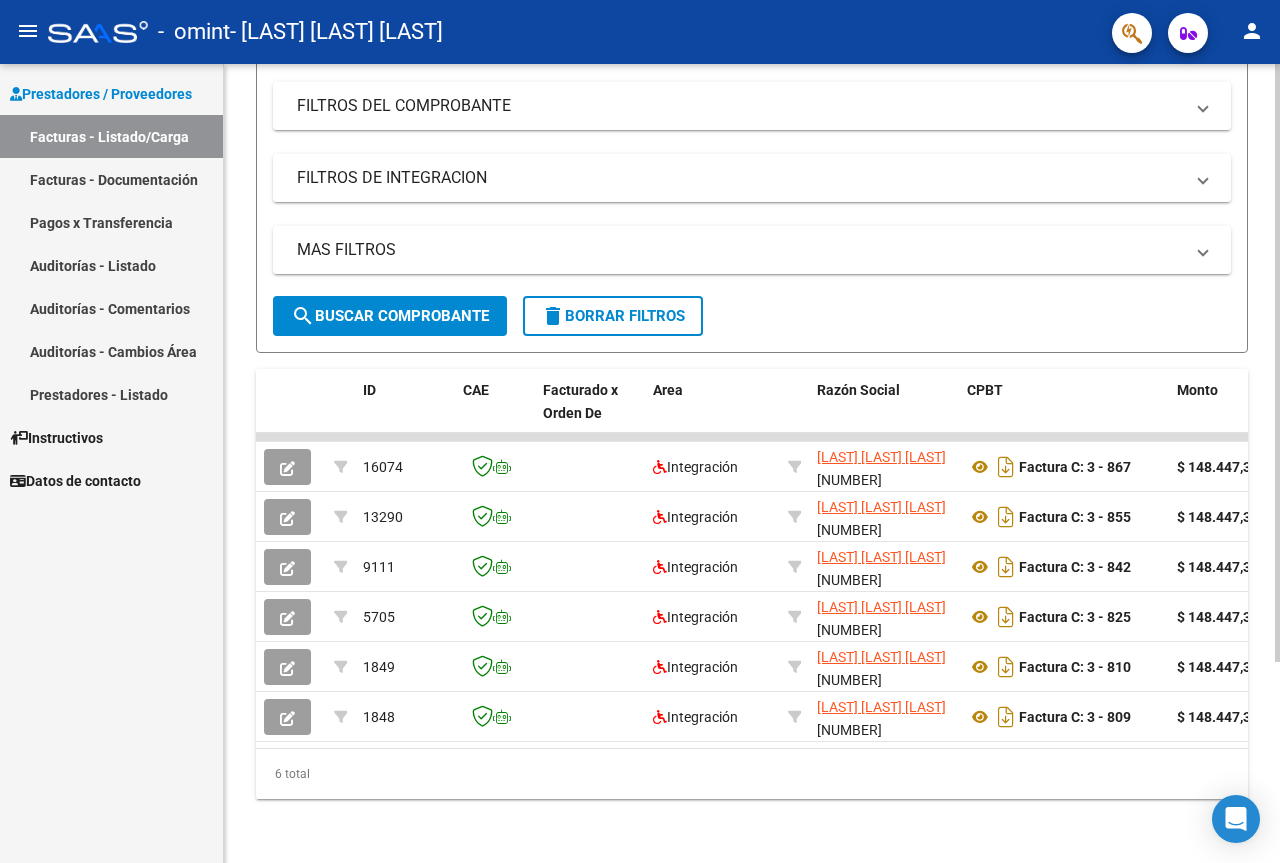 click on "[NUMBER] Integración [LAST] [LAST] [LAST]   [NUMBER] Factura C: 3 - 867 $ 148.447,32 01/08/2025 6 04/08/2025 -   202507 575 [LAST] [LAST] [LAST] [NUMBER] 11/08/2025 07/08/2025 04/08/2025 [LAST] [LAST] [EMAIL]
13290 Integración [LAST] [LAST] [LAST]   [NUMBER] Factura C: 3 - 855 $ 148.447,32 03/07/2025 35 05/07/2025 -   DS 202506 $ 148.447,32 $ 346.377,08 202506 575 [LAST] [LAST] [LAST] [NUMBER] 13/07/2025 14/07/2025 05/07/2025 [LAST] [LAST] [LAST] [LAST] [EMAIL]
9111 Integración [LAST] [LAST] [LAST]   [NUMBER] Factura C: 3 - 842 $ 148.447,32 02/06/2025 66 04/06/2025 -   DS 202505 $ 148.447,32 $ 0,00 202505 575 [LAST] [LAST] [LAST] [NUMBER] 12/06/2025 25/06/2025 04/06/2025 [LAST] [LAST] [LAST] [EMAIL]
5705 Integración [LAST] [LAST] [LAST]   [NUMBER] Factura C: 3 - 825 $ 148.447,32 02/05/2025 97 09/05/2025 $ 3.711,18 3517 28/06/2025" 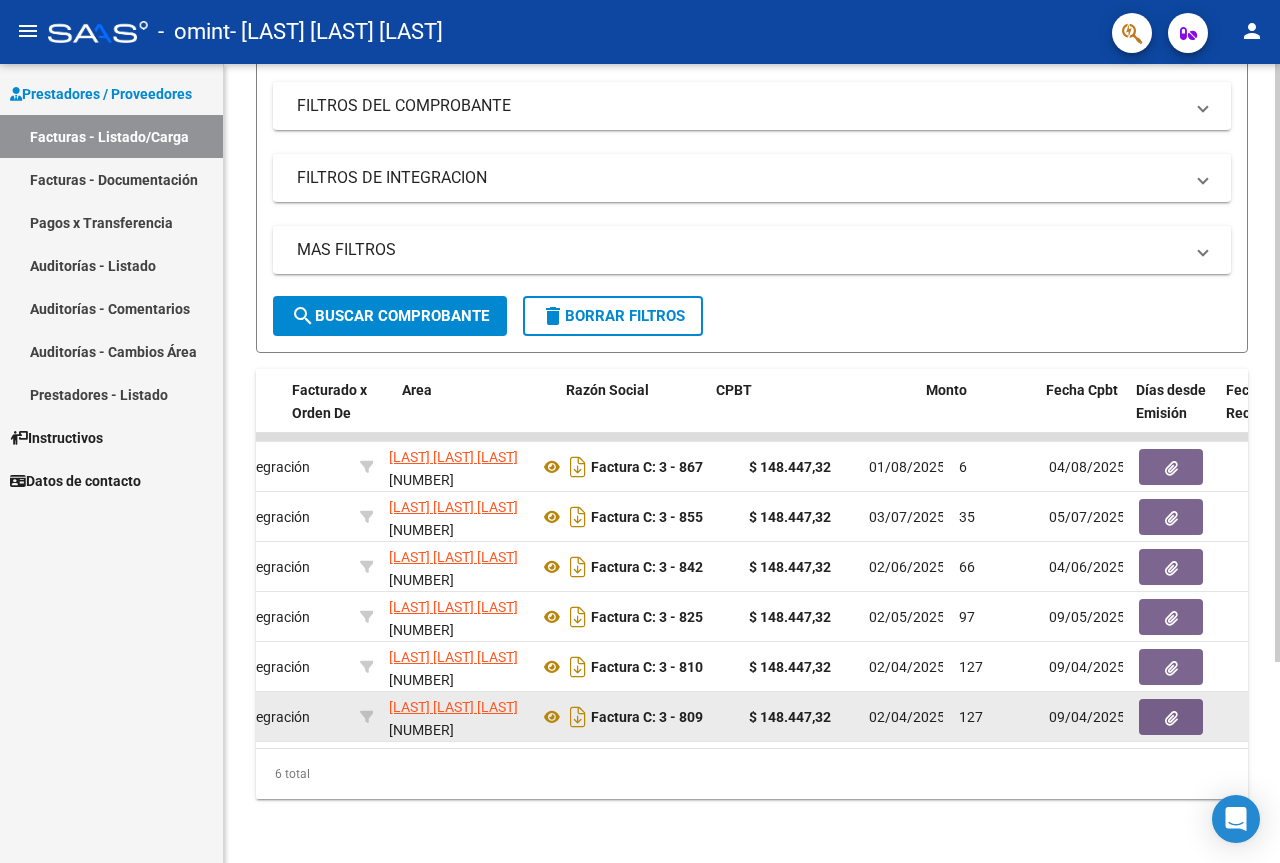 scroll, scrollTop: 0, scrollLeft: 251, axis: horizontal 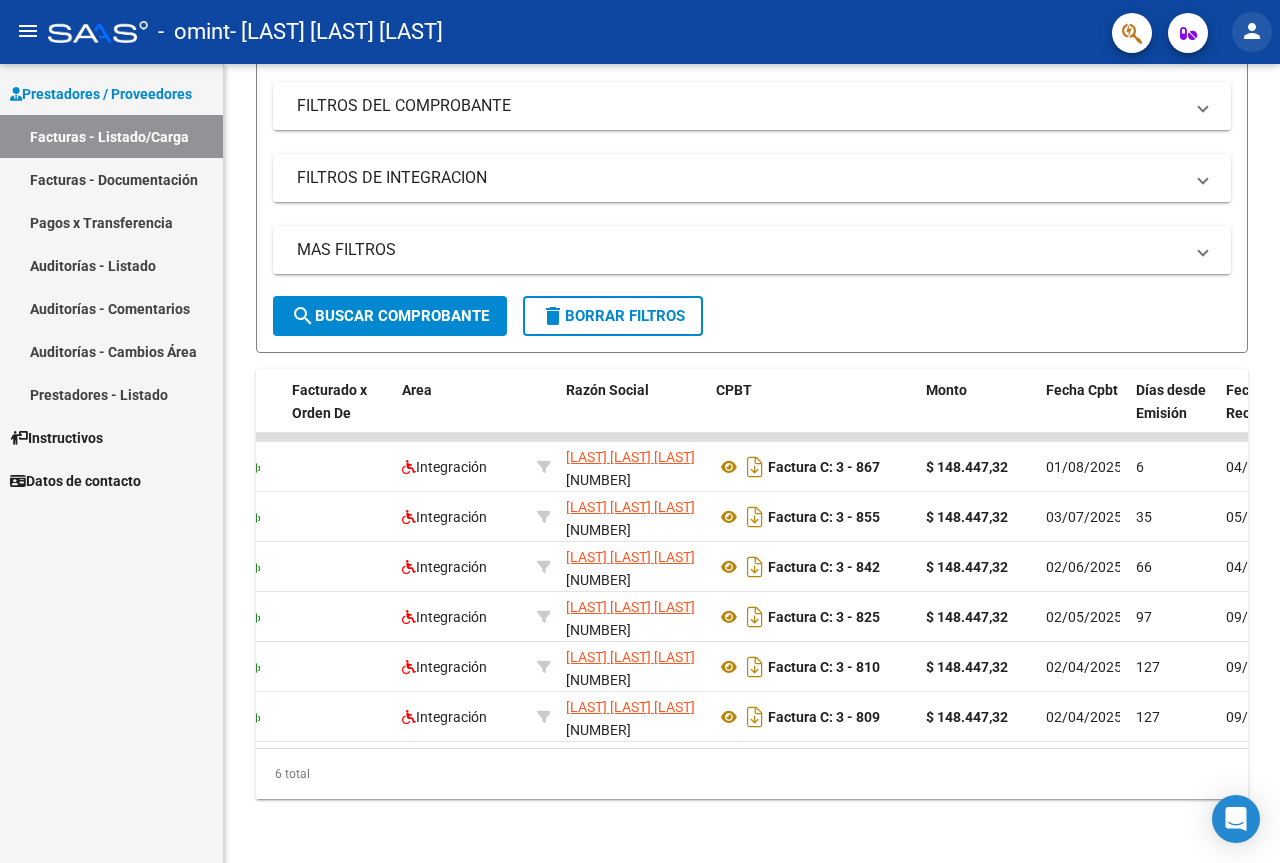 click on "person" 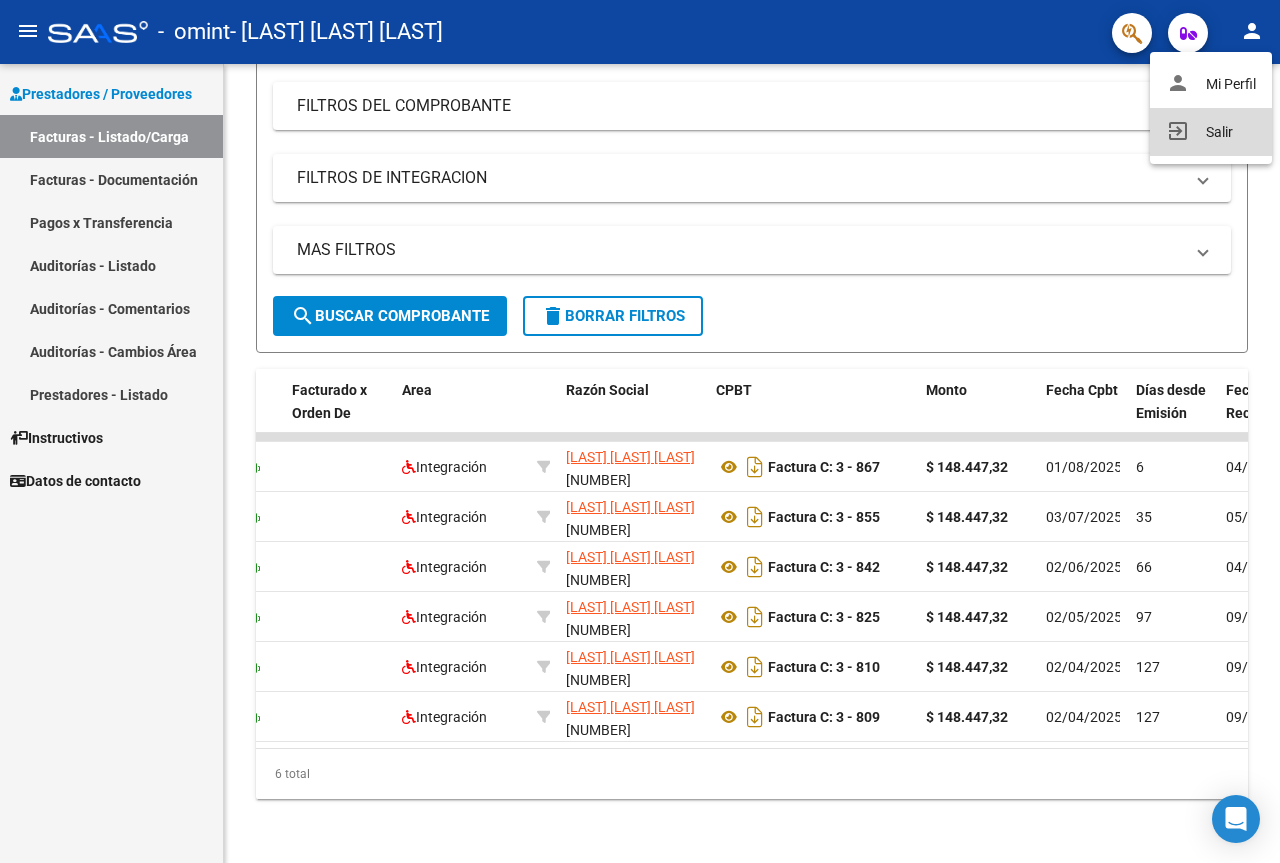 click on "exit_to_app  Salir" at bounding box center [1211, 132] 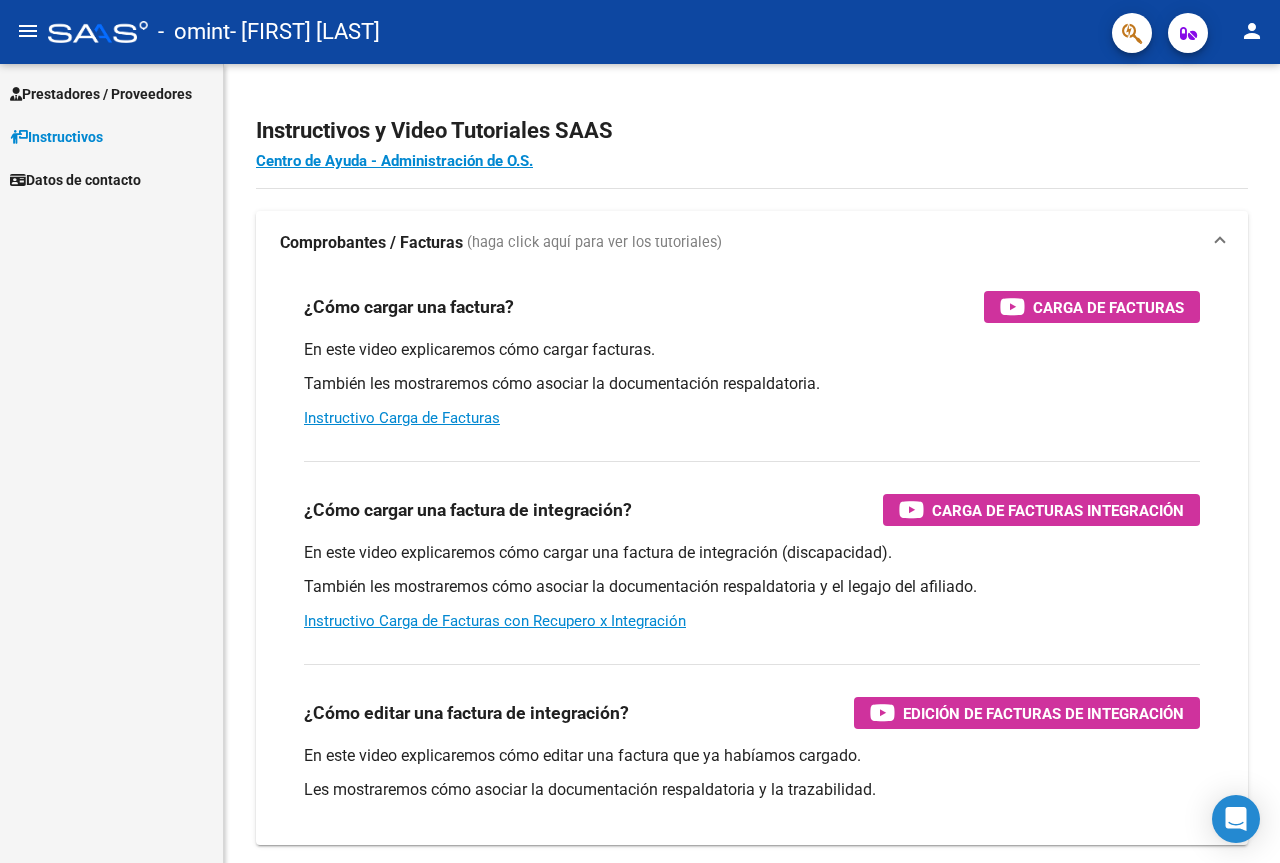 scroll, scrollTop: 0, scrollLeft: 0, axis: both 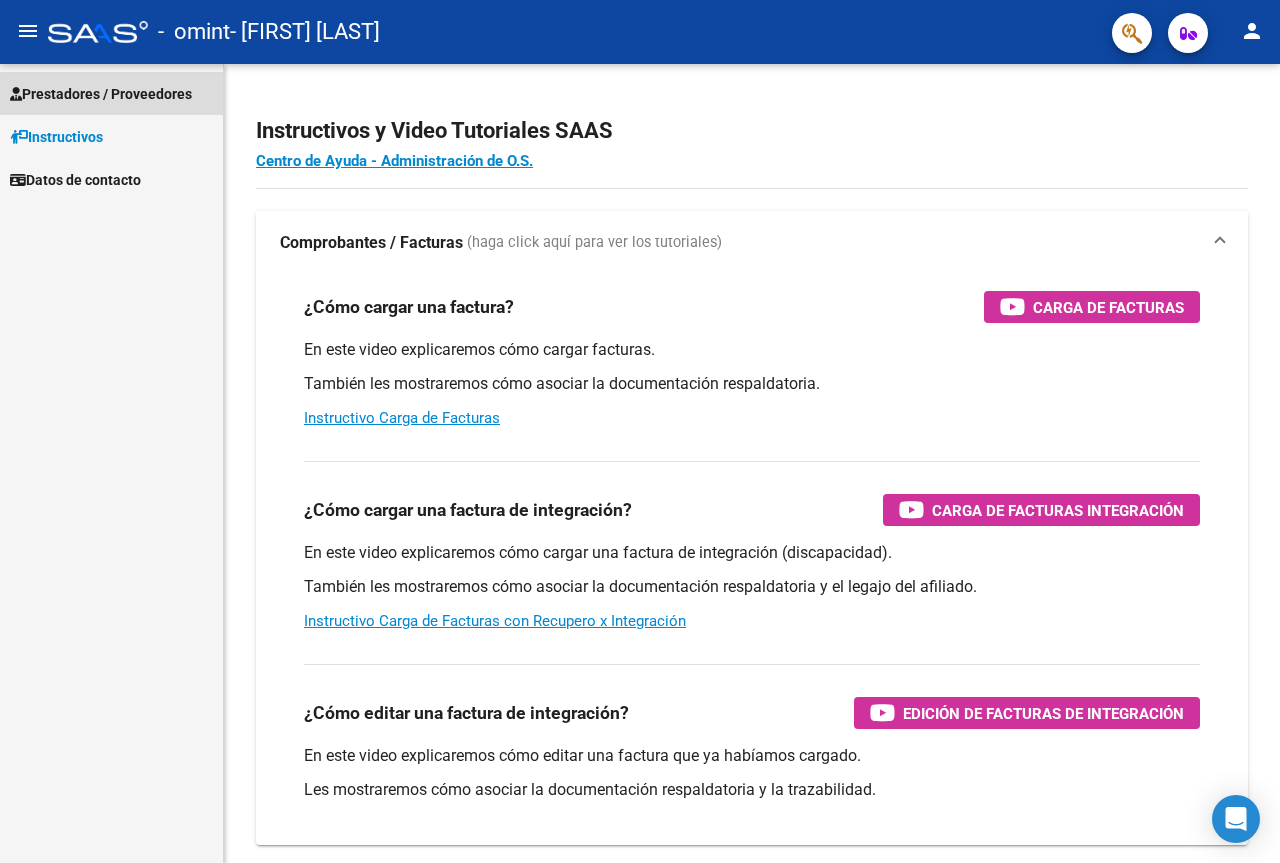 click on "Prestadores / Proveedores" at bounding box center [101, 94] 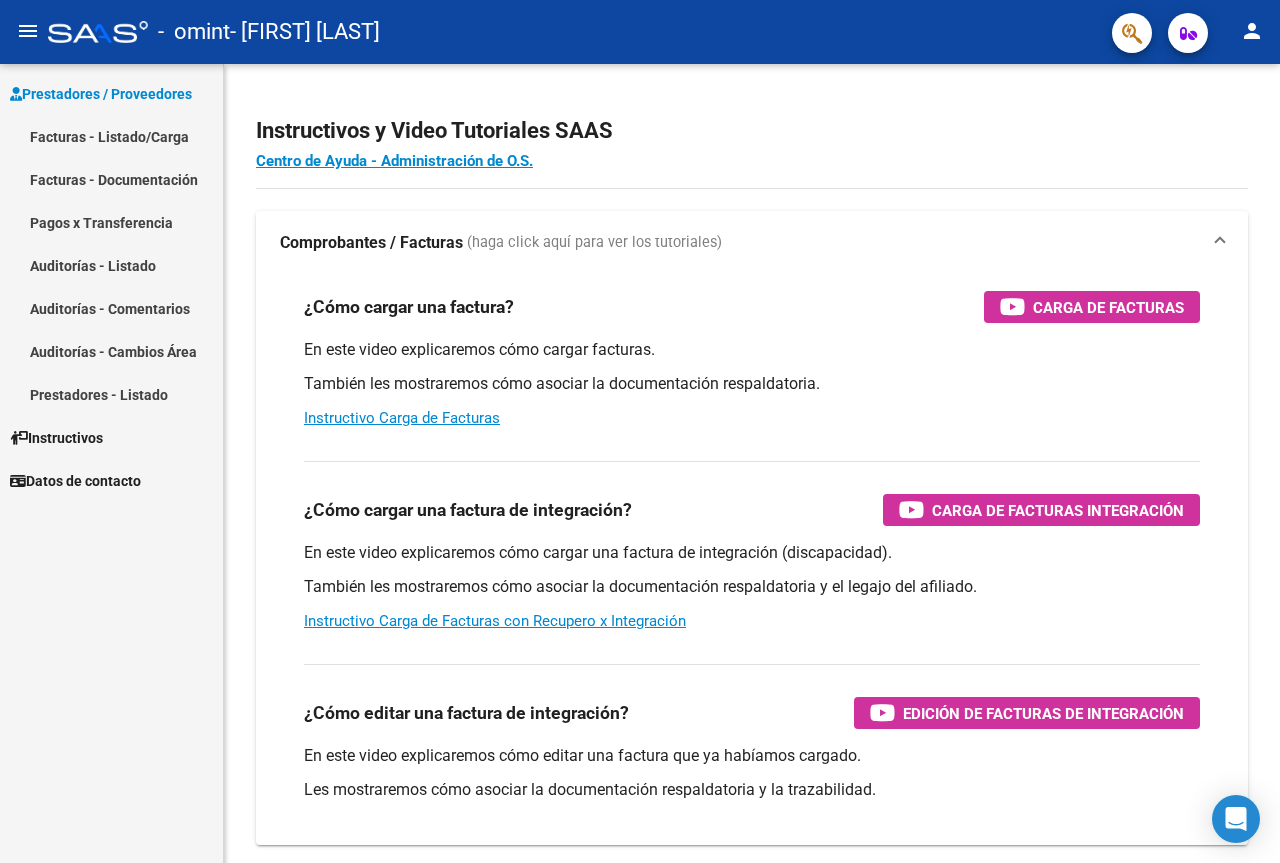 click on "Facturas - Listado/Carga" at bounding box center (111, 136) 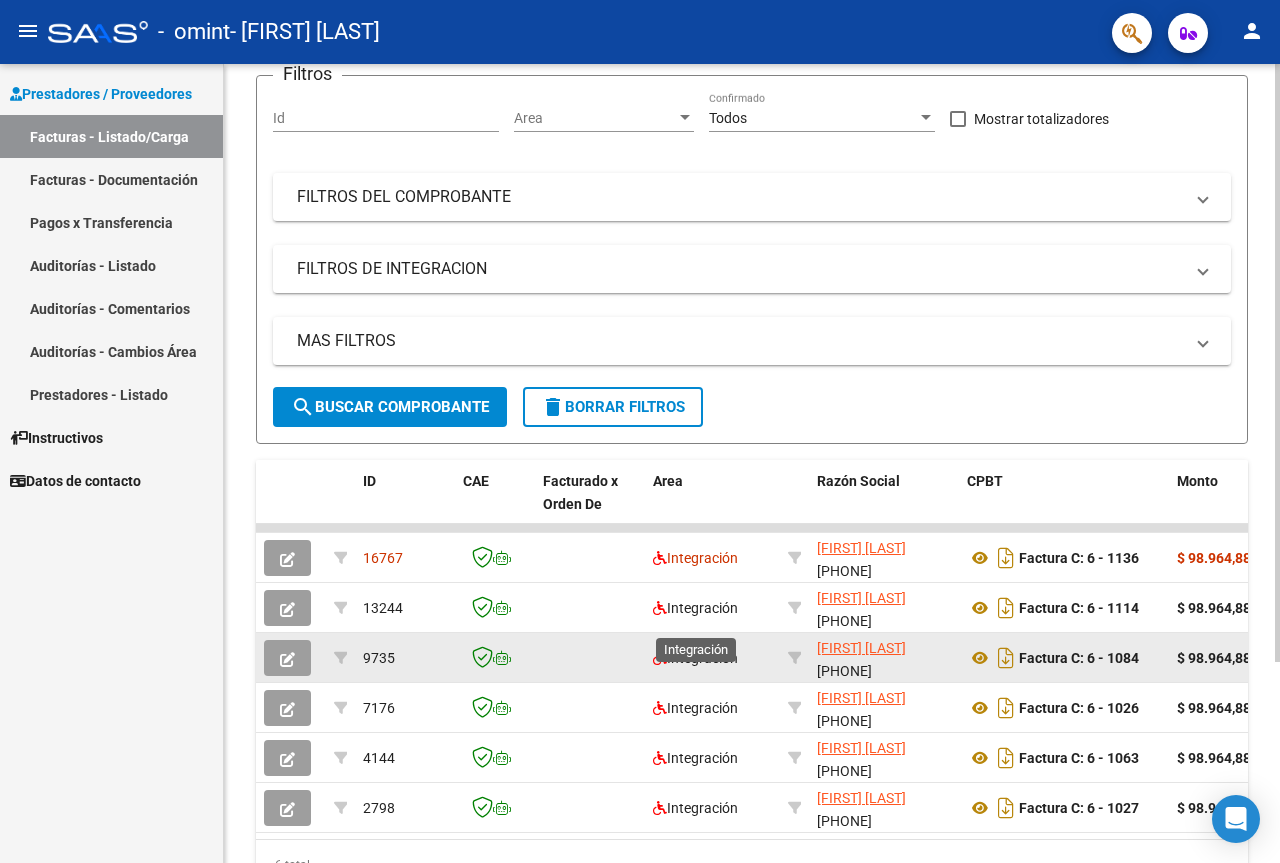 scroll, scrollTop: 200, scrollLeft: 0, axis: vertical 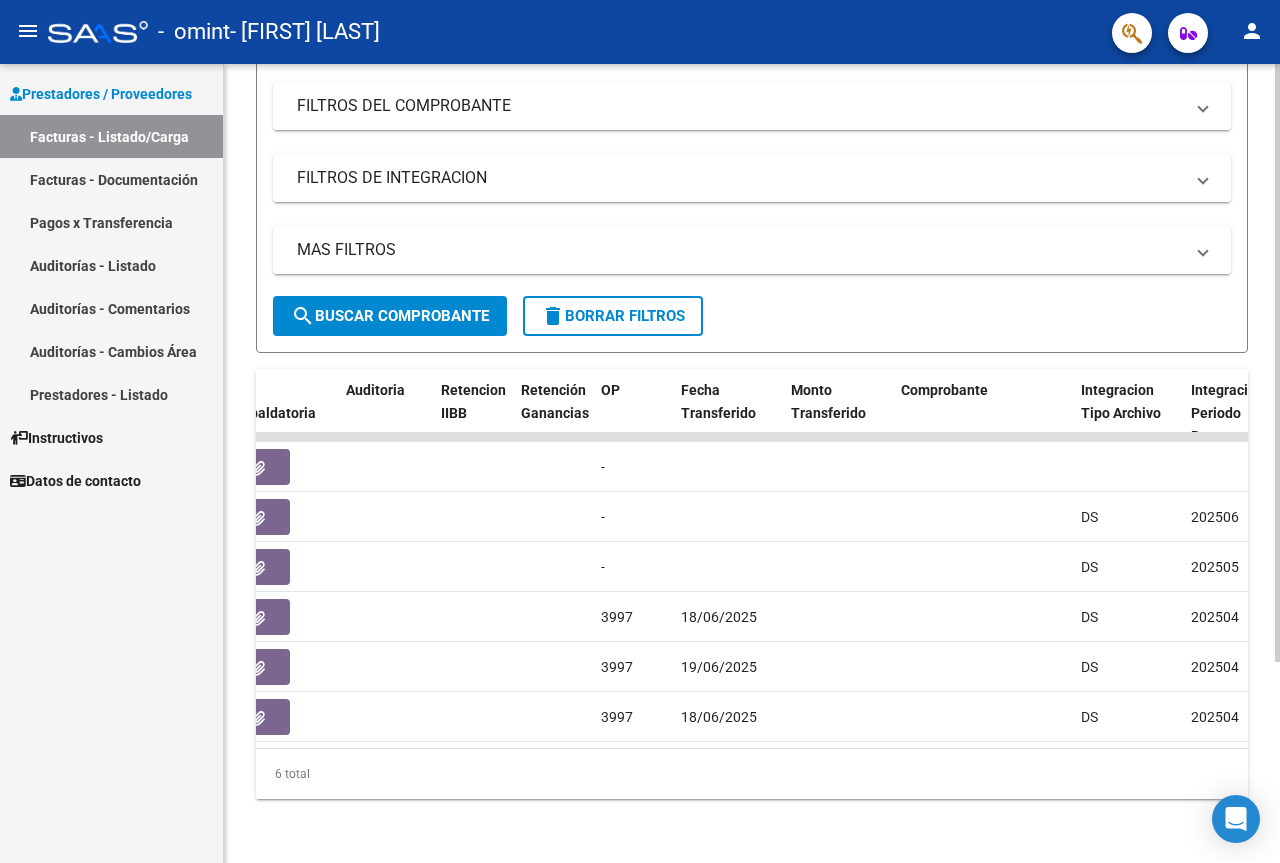 click on "Filtros Id Area Area Todos Confirmado   Mostrar totalizadores   FILTROS DEL COMPROBANTE  Comprobante Tipo Comprobante Tipo Start date – End date Fec. Comprobante Desde / Hasta Días Emisión Desde(cant. días) Días Emisión Hasta(cant. días) CUIT / Razón Social Pto. Venta Nro. Comprobante Código SSS CAE Válido CAE Válido Todos Cargado Módulo Hosp. Todos Tiene facturacion Apócrifa Hospital Refes  FILTROS DE INTEGRACION  Período De Prestación Campos del Archivo de Rendición Devuelto x SSS (dr_envio) Todos Rendido x SSS (dr_envio) Tipo de Registro Tipo de Registro Período Presentación Período Presentación Campos del Legajo Asociado (preaprobación) Afiliado Legajo (cuil/nombre) Todos Solo facturas preaprobadas  MAS FILTROS  Todos Con Doc. Respaldatoria Todos Con Trazabilidad Todos Asociado a Expediente Sur Auditoría Auditoría Auditoría Id Start date – End date Auditoría Confirmada Desde / Hasta Start date – End date Fec. Rec. Desde / Hasta Start date – End date Start date – End date" 